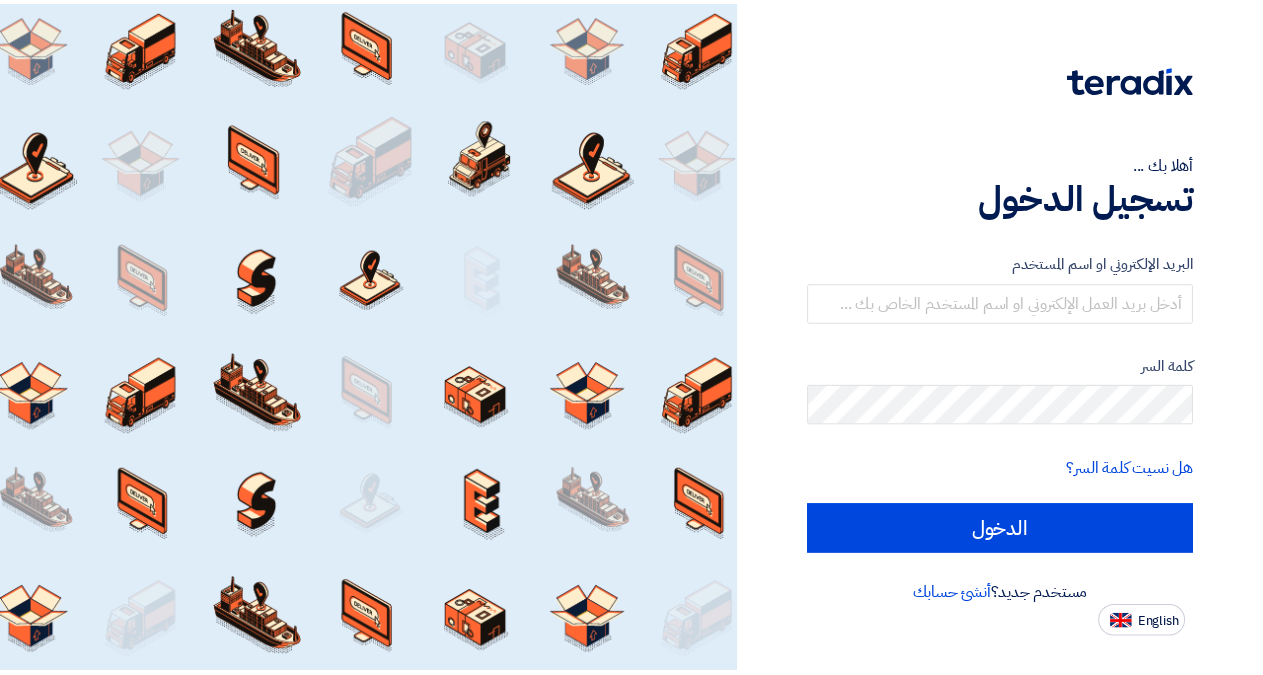 scroll, scrollTop: 0, scrollLeft: 0, axis: both 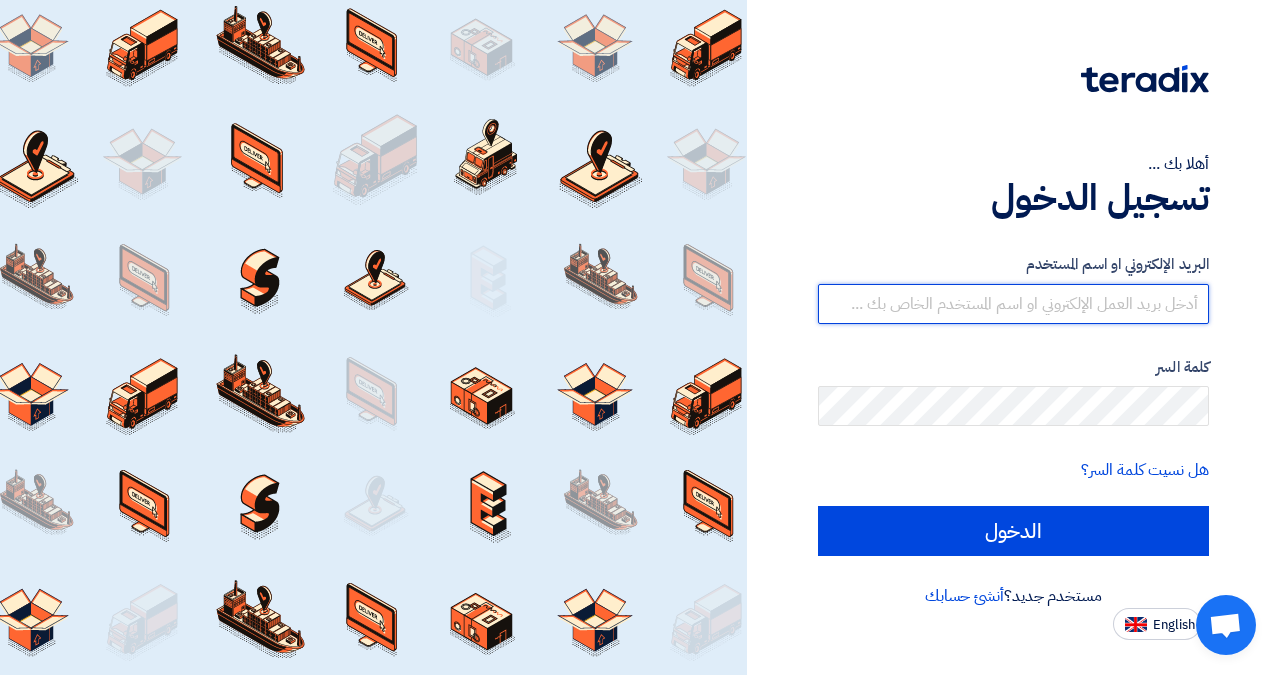 click at bounding box center [1013, 304] 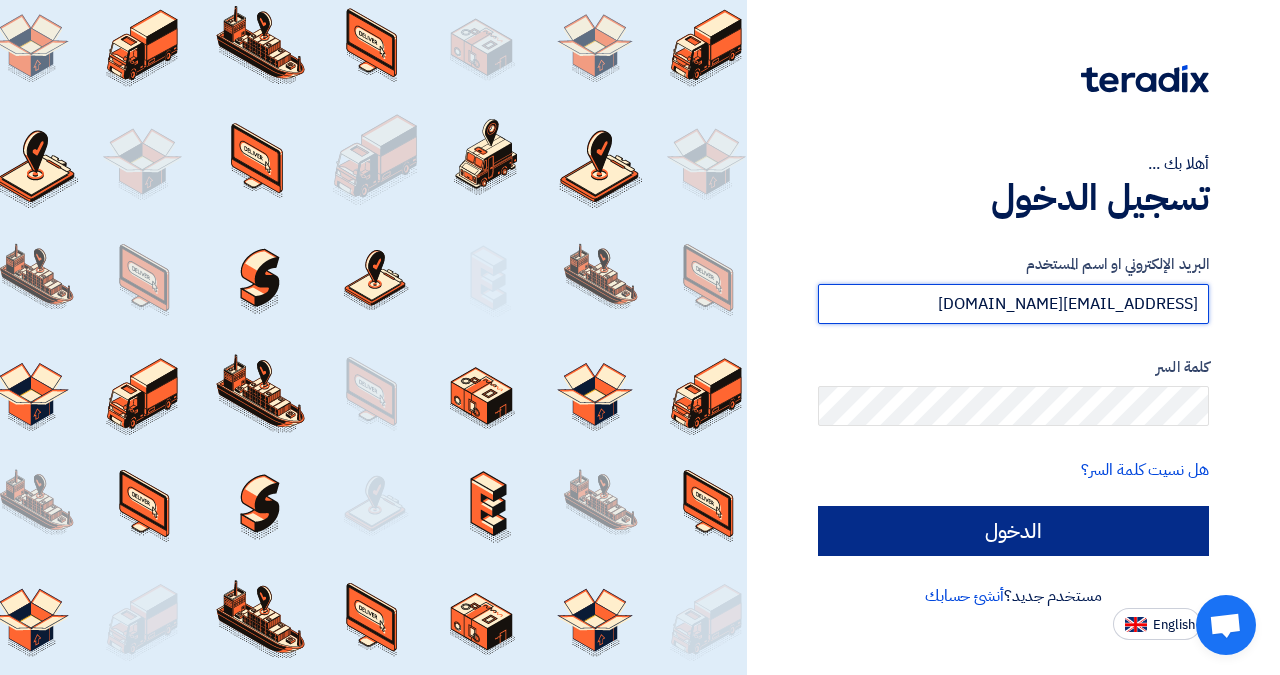 type on "[EMAIL_ADDRESS][DOMAIN_NAME]" 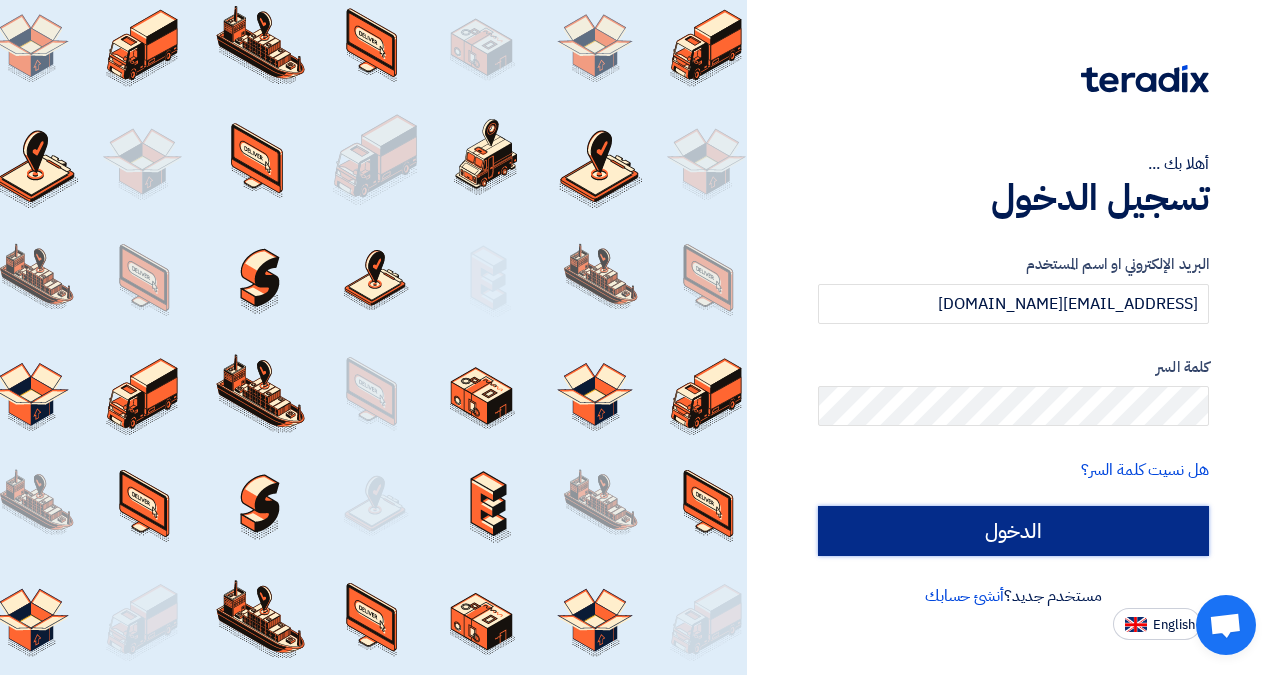 click on "الدخول" 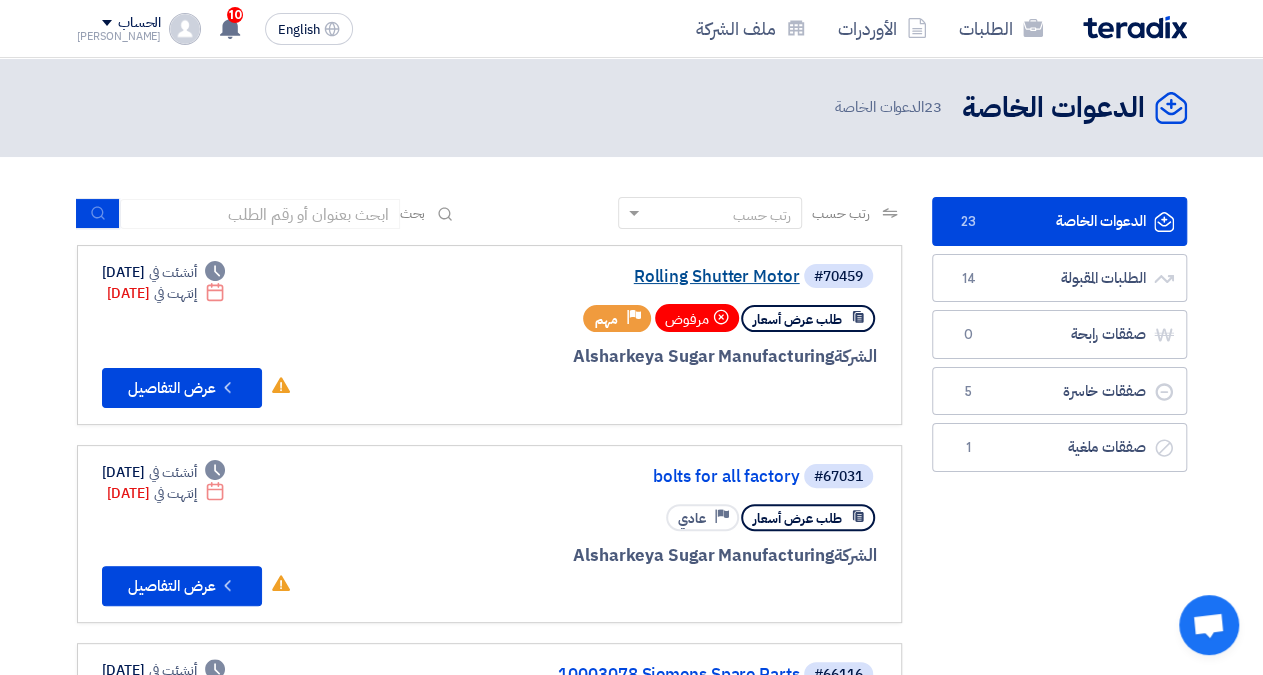 click on "Rolling Shutter Motor" 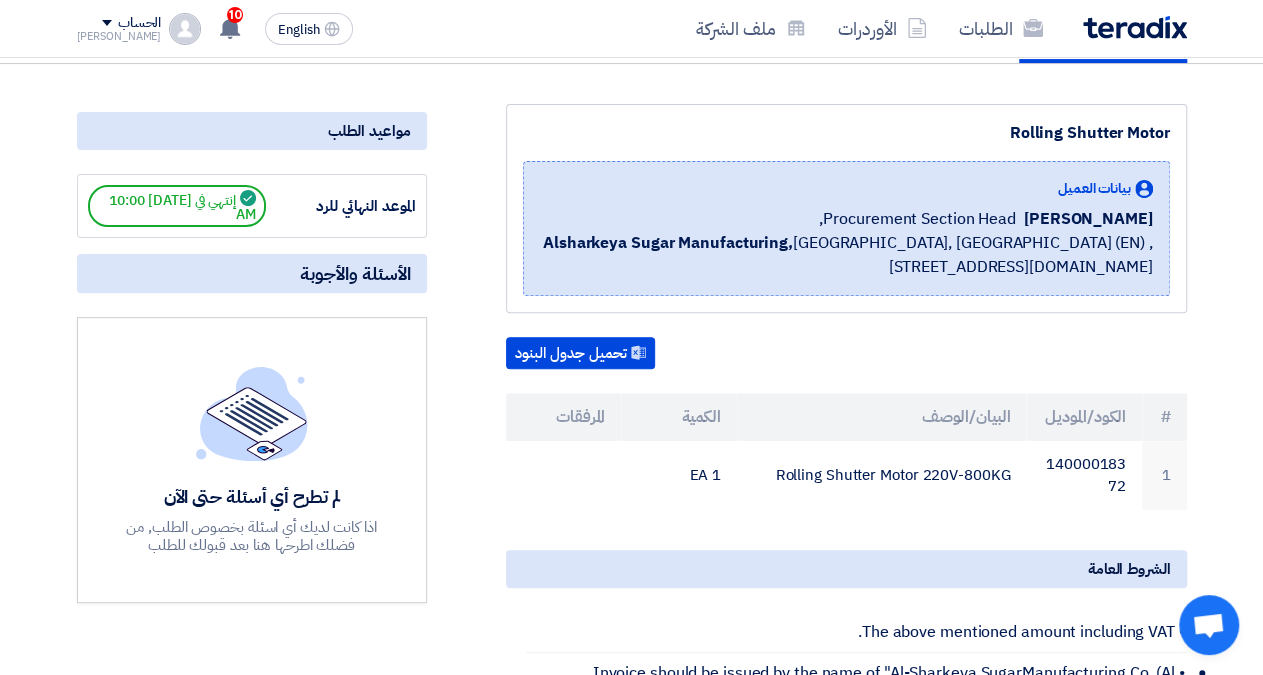 scroll, scrollTop: 0, scrollLeft: 0, axis: both 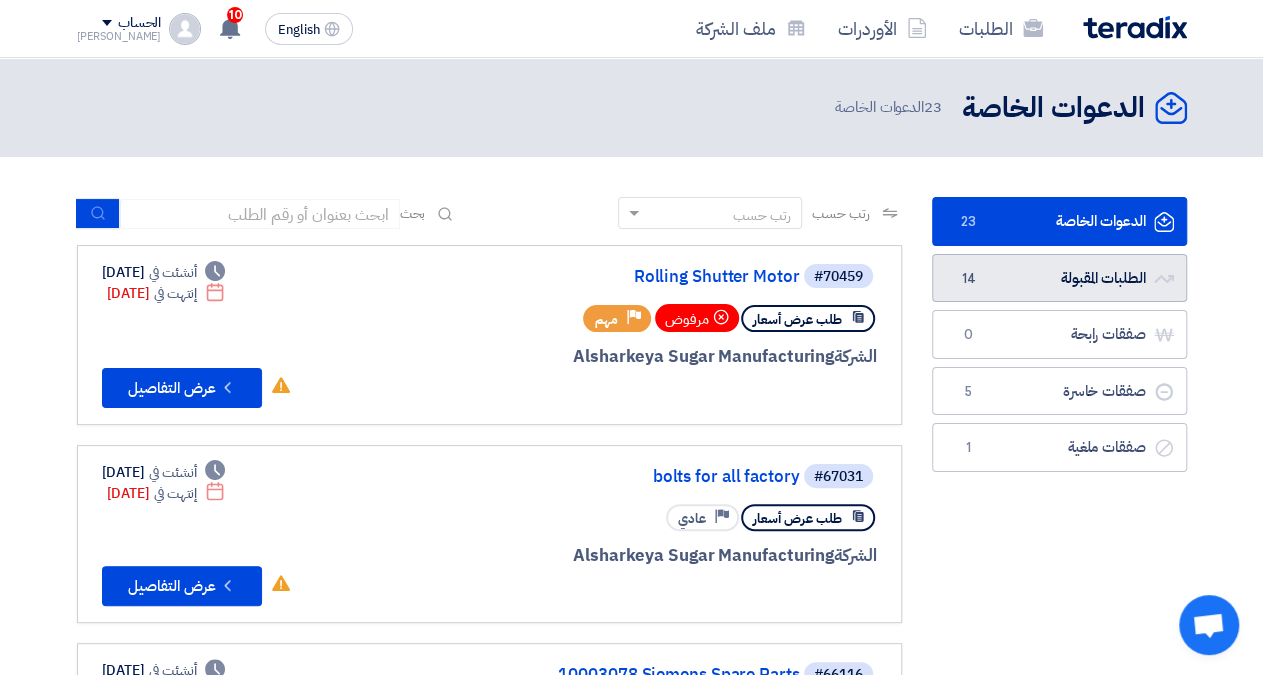 click on "الطلبات المقبولة
الطلبات المقبولة
14" 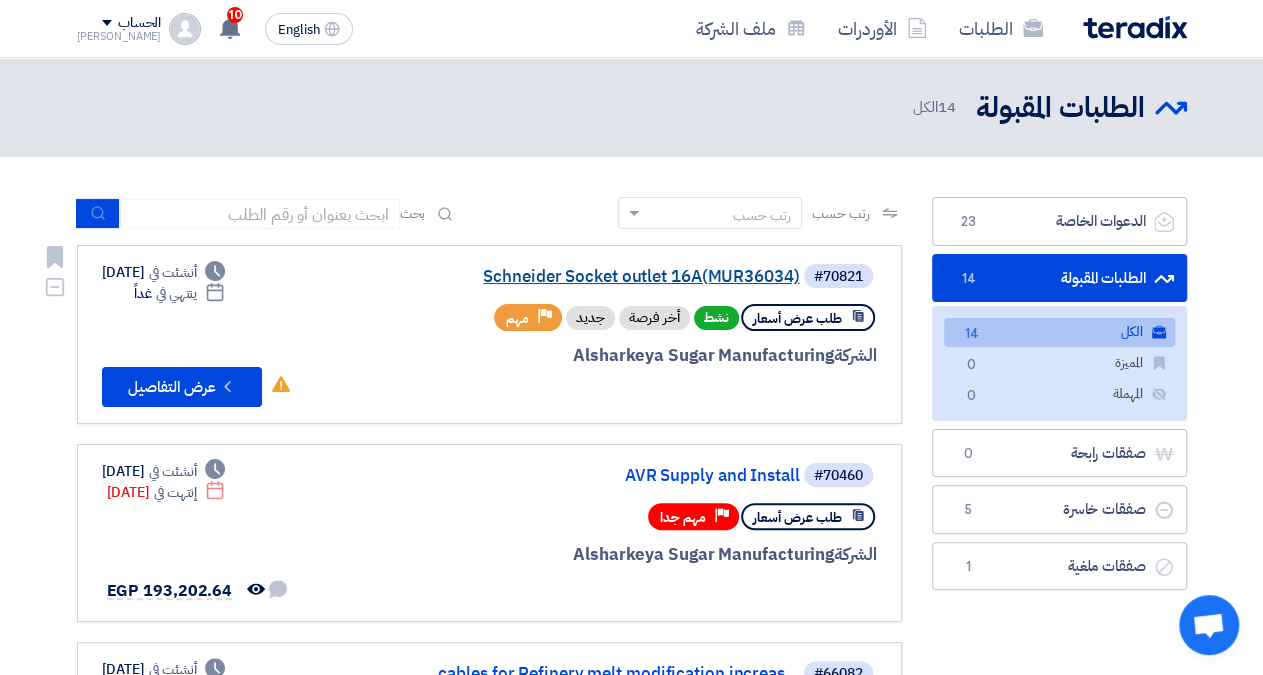 click on "Schneider Socket outlet 16A(MUR36034)" 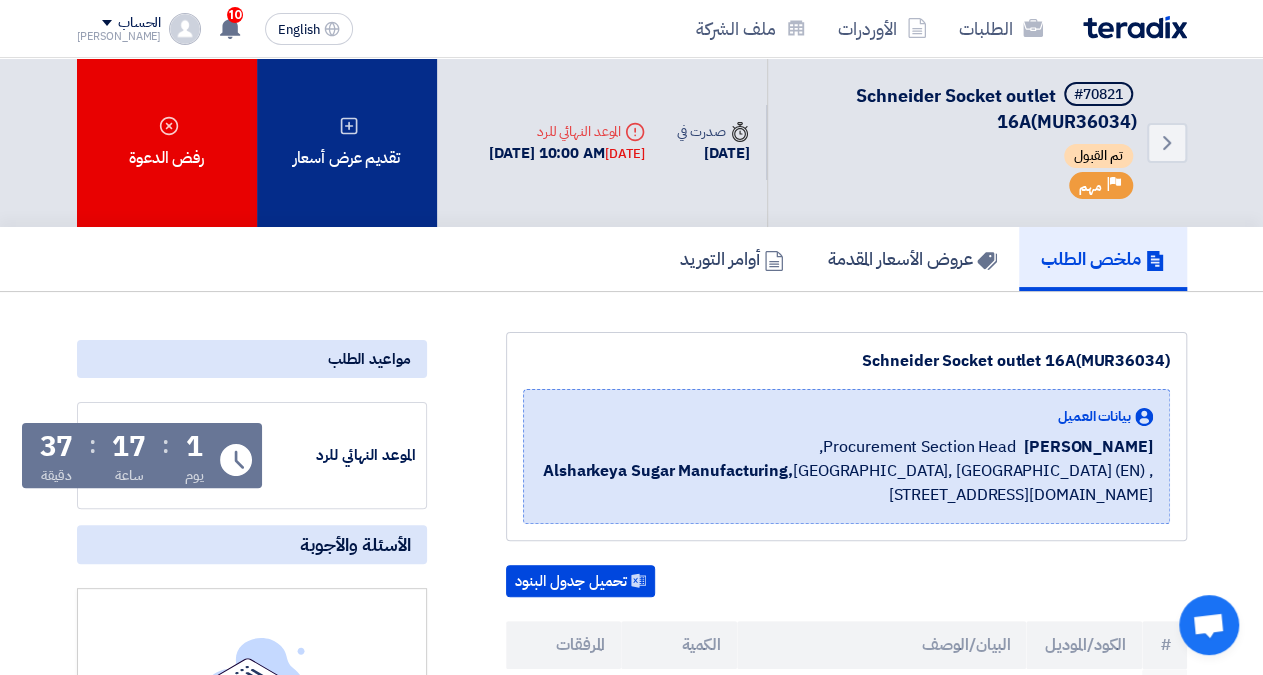 click on "تقديم عرض أسعار" 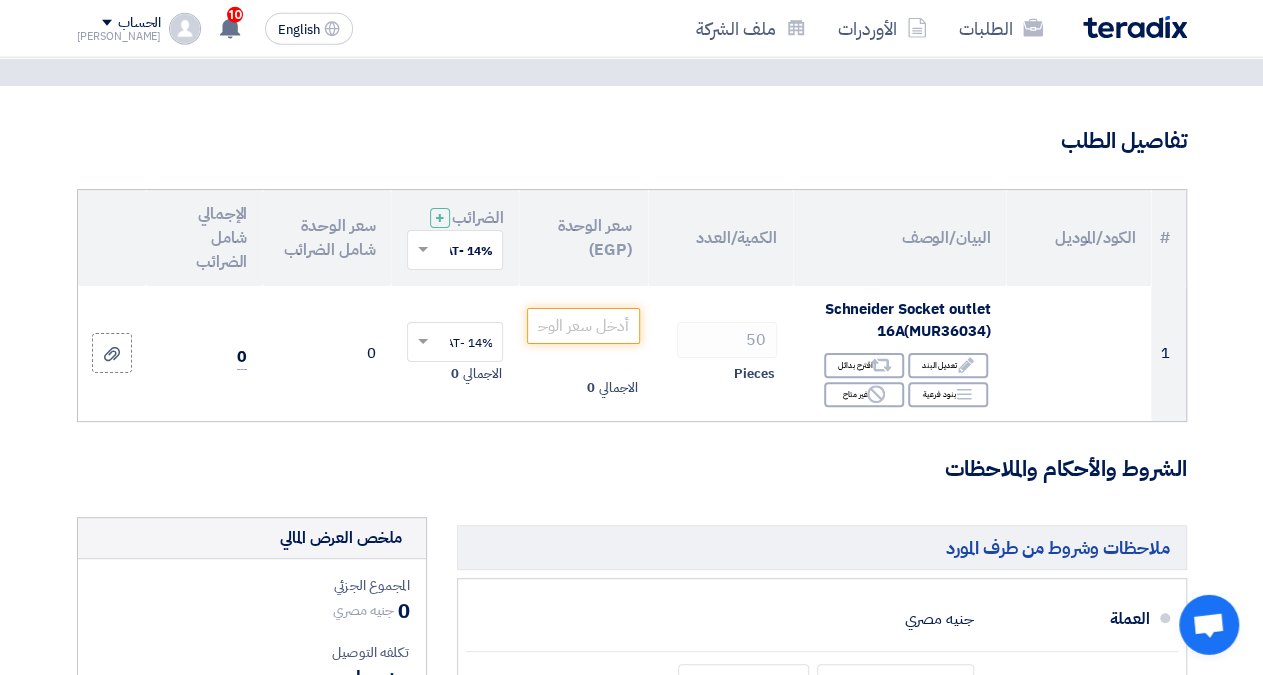 scroll, scrollTop: 104, scrollLeft: 0, axis: vertical 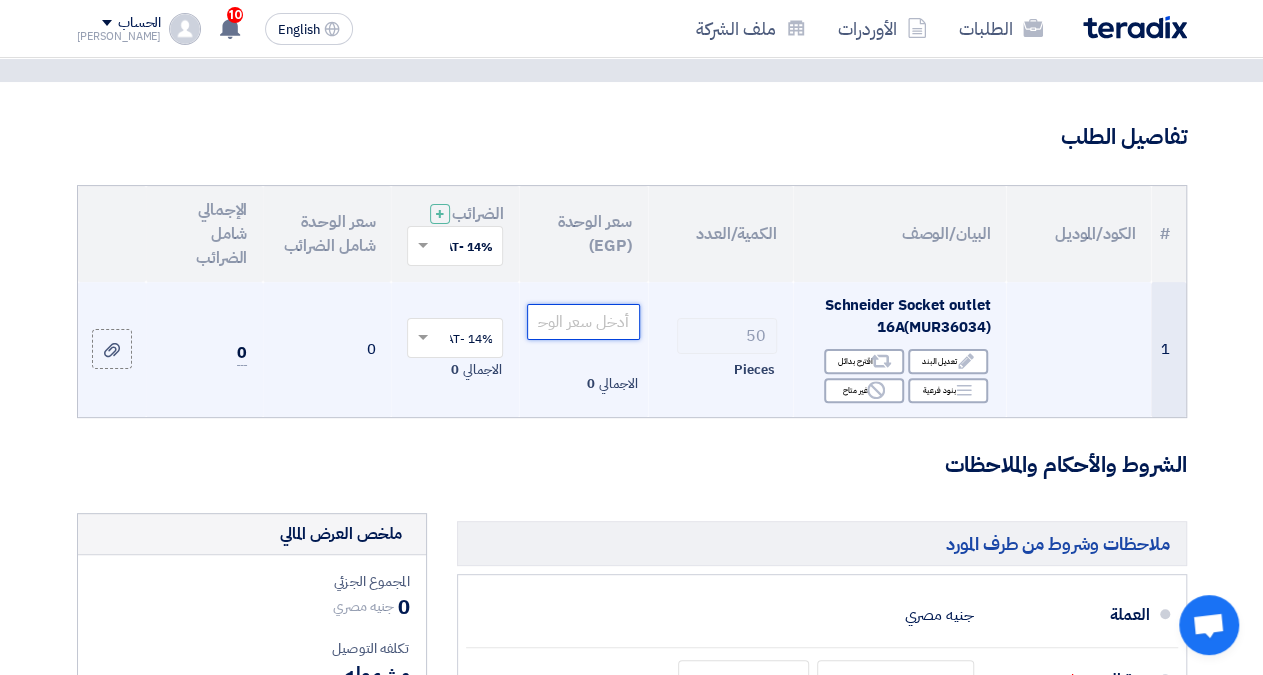 click 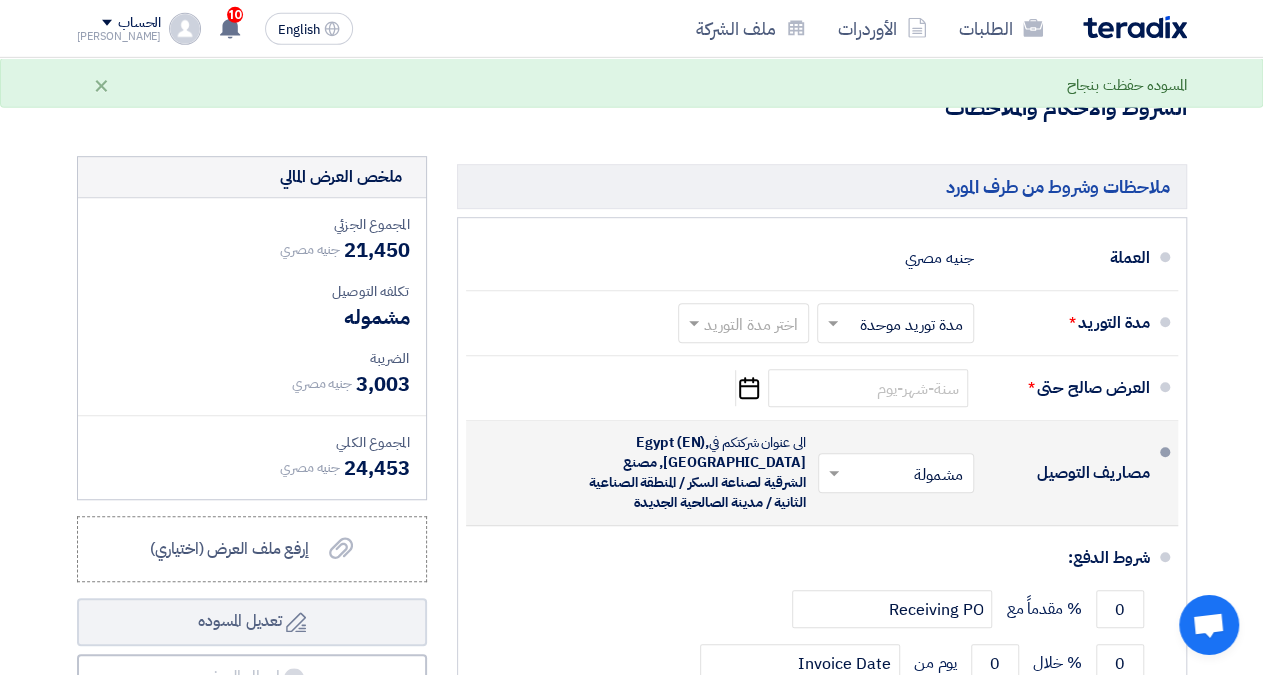 scroll, scrollTop: 416, scrollLeft: 0, axis: vertical 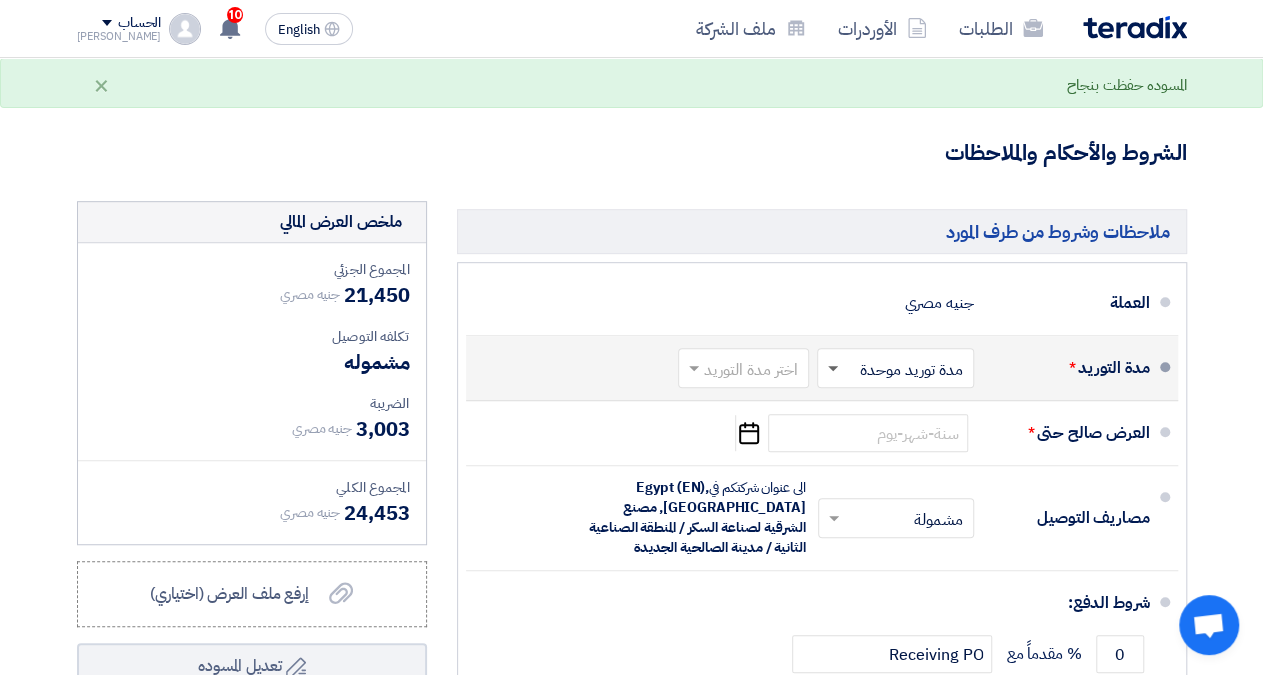type on "429" 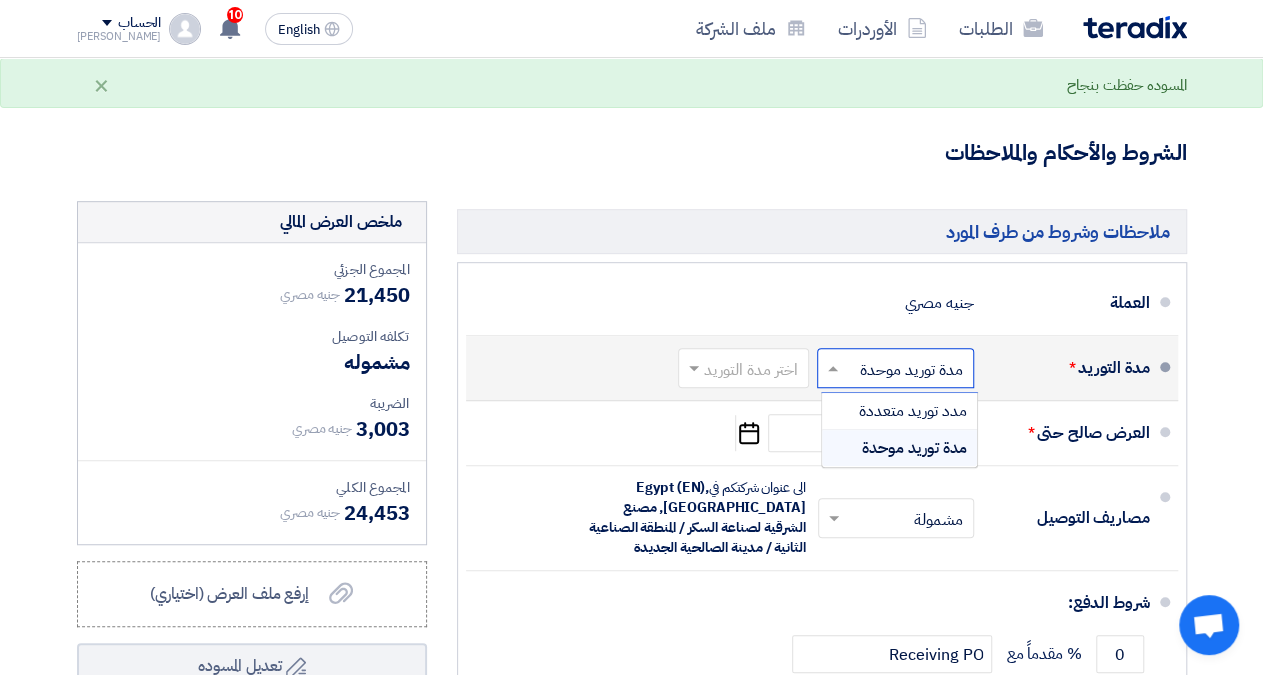 click 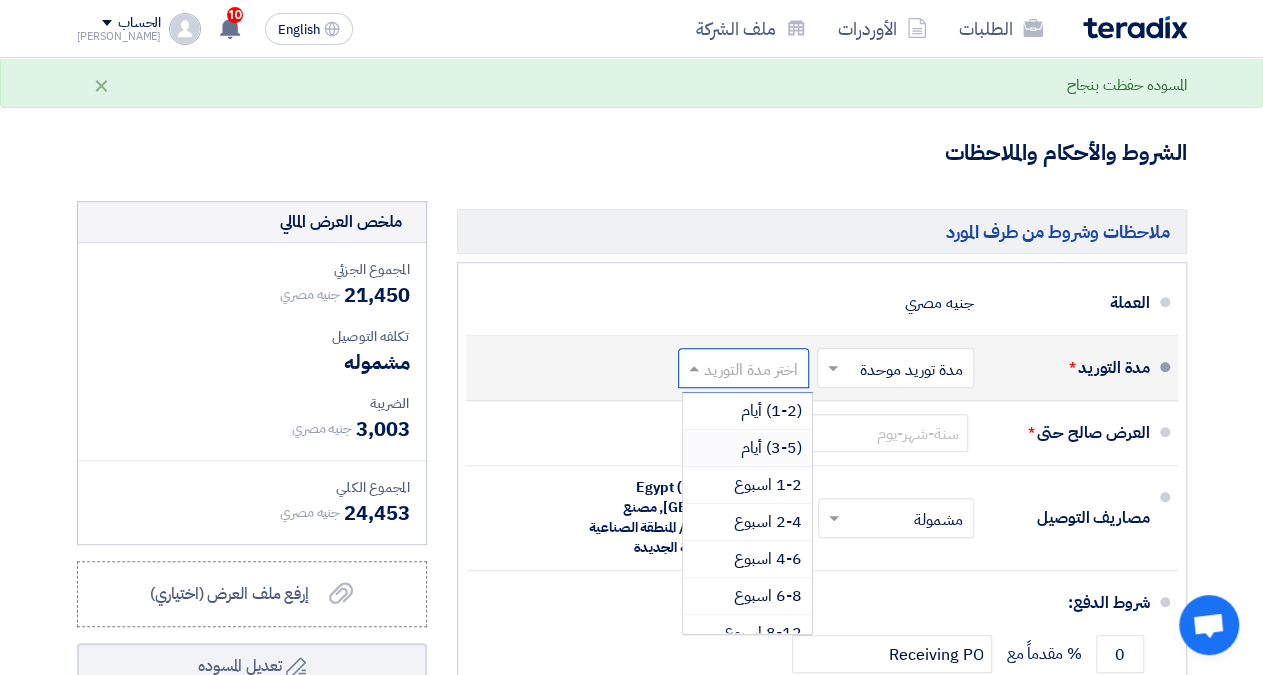 click on "(3-5) أيام" at bounding box center (771, 448) 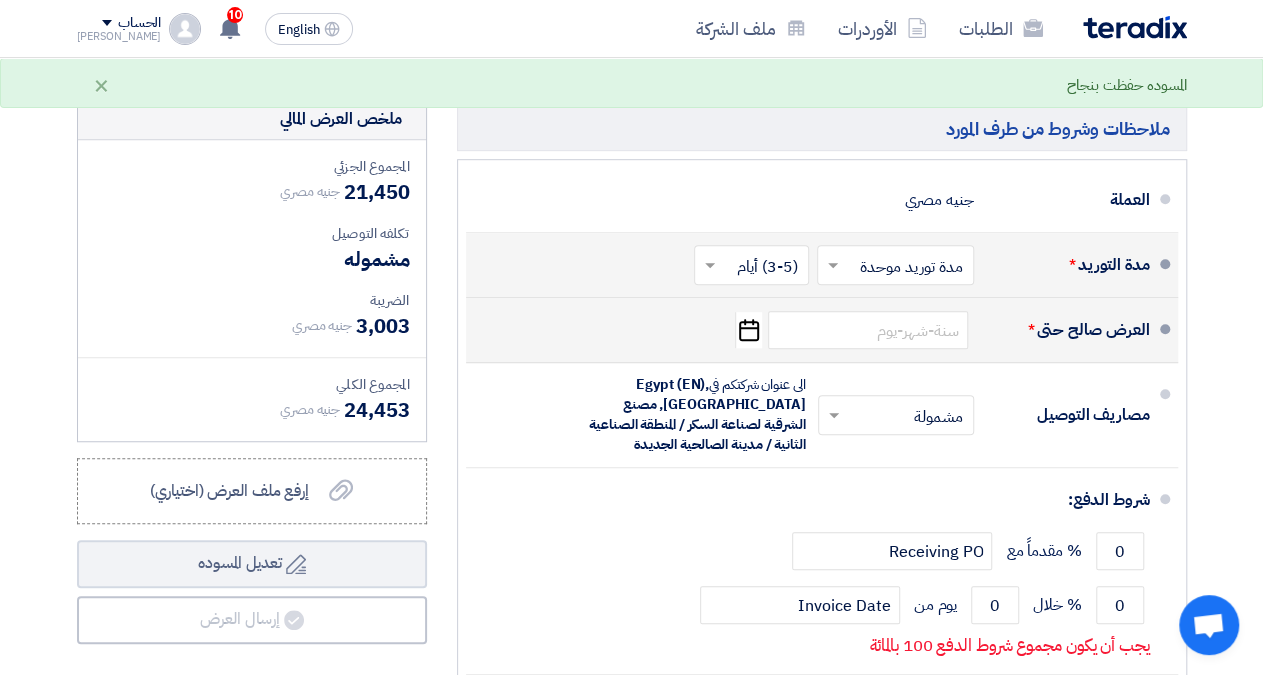 scroll, scrollTop: 520, scrollLeft: 0, axis: vertical 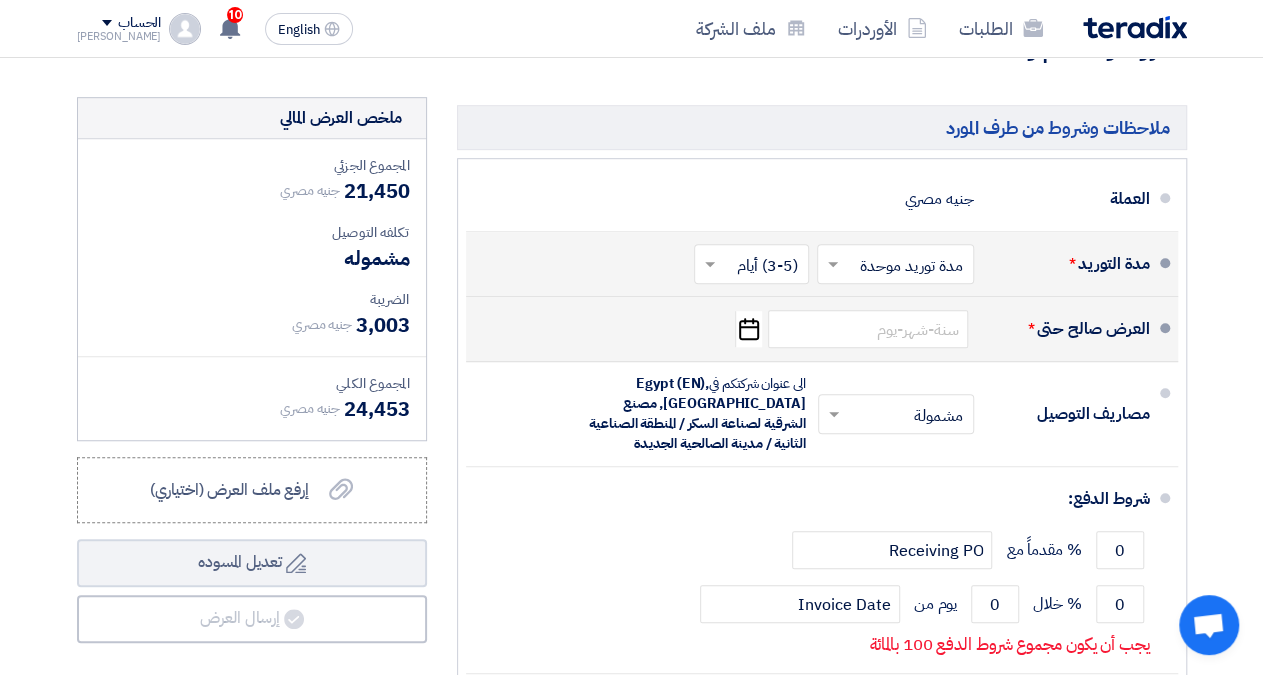 click on "Pick a date" 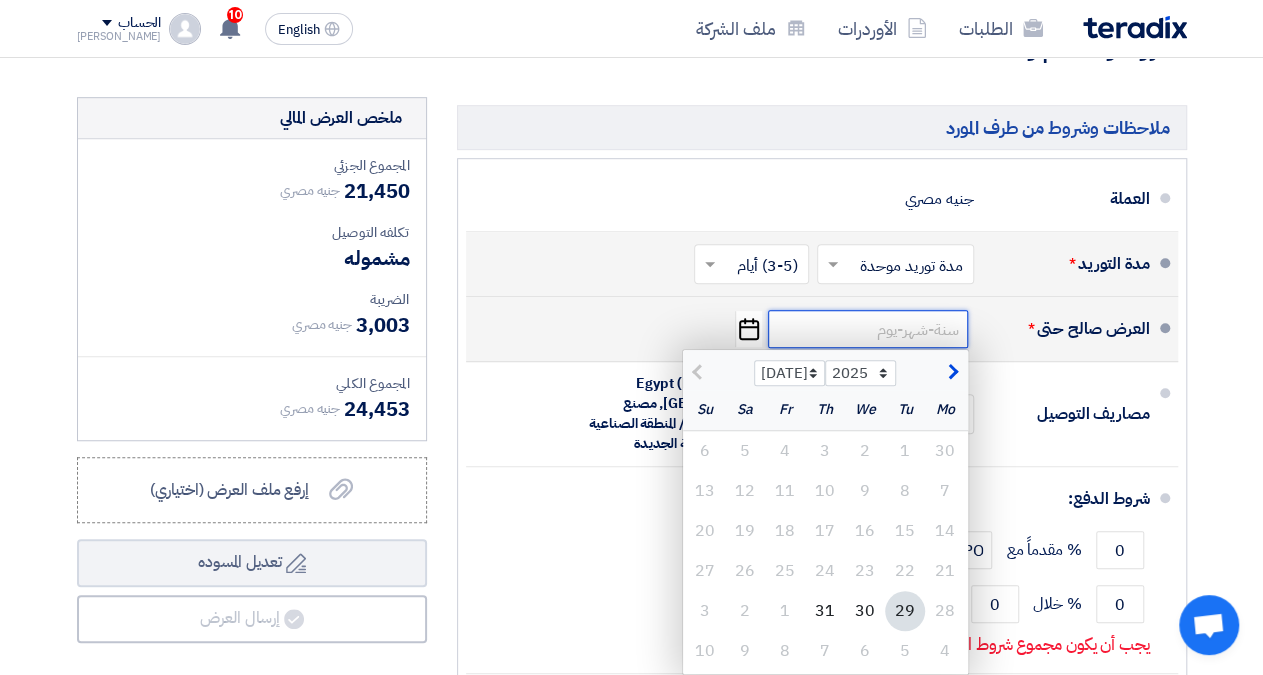 click 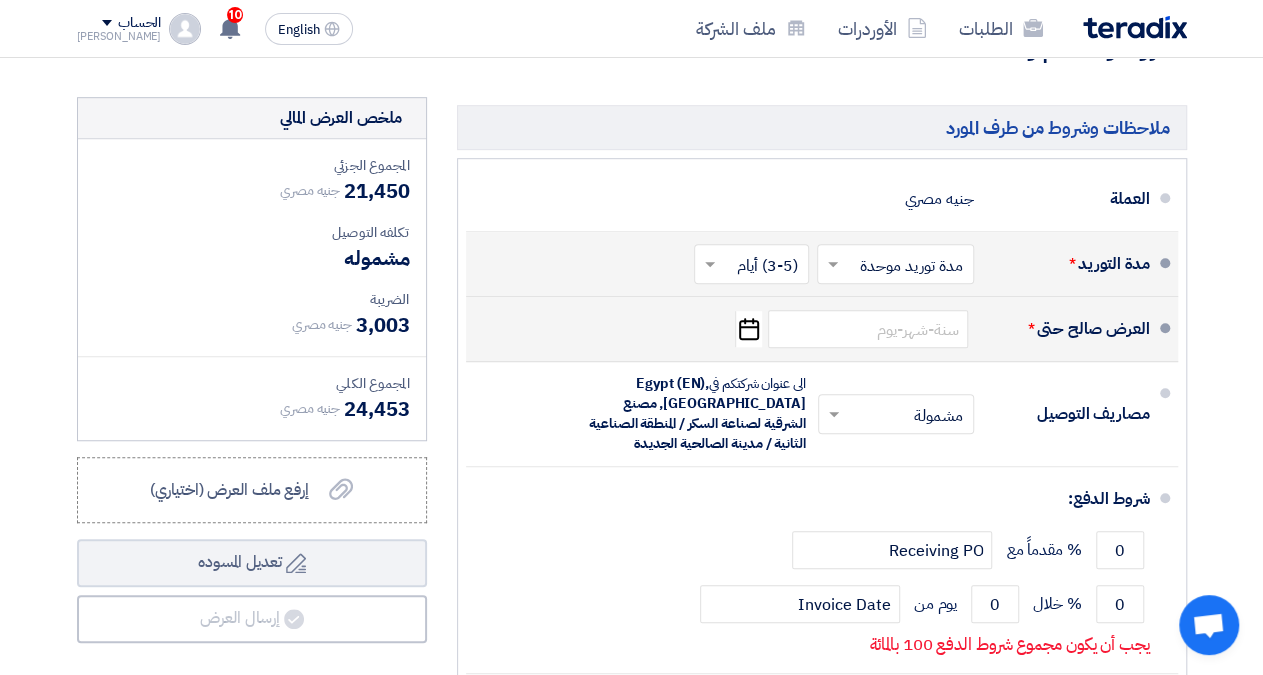 click on "Pick a date" 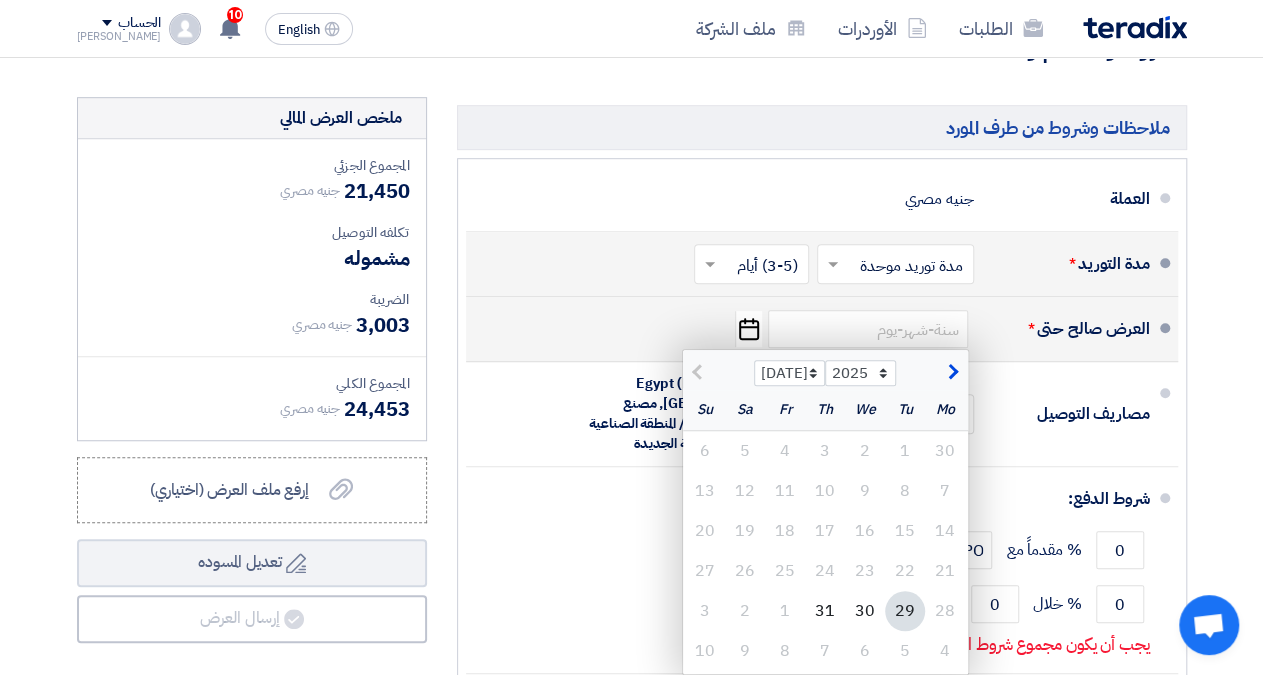 click 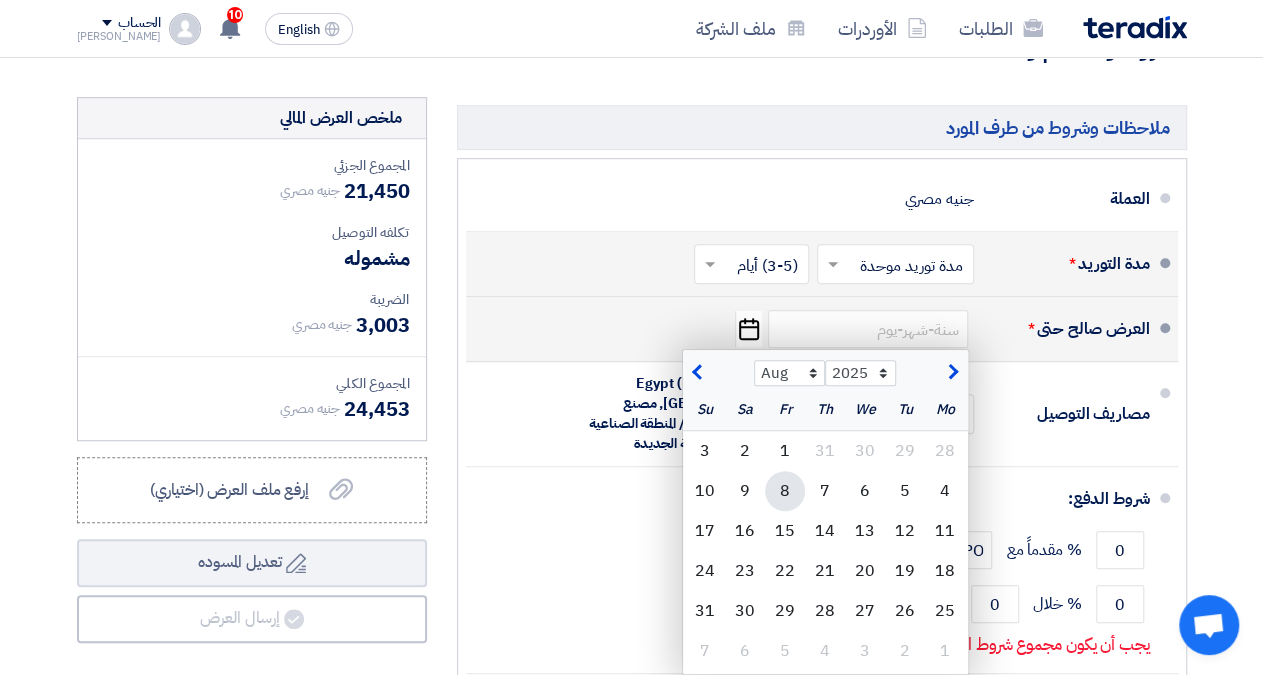 click on "8" 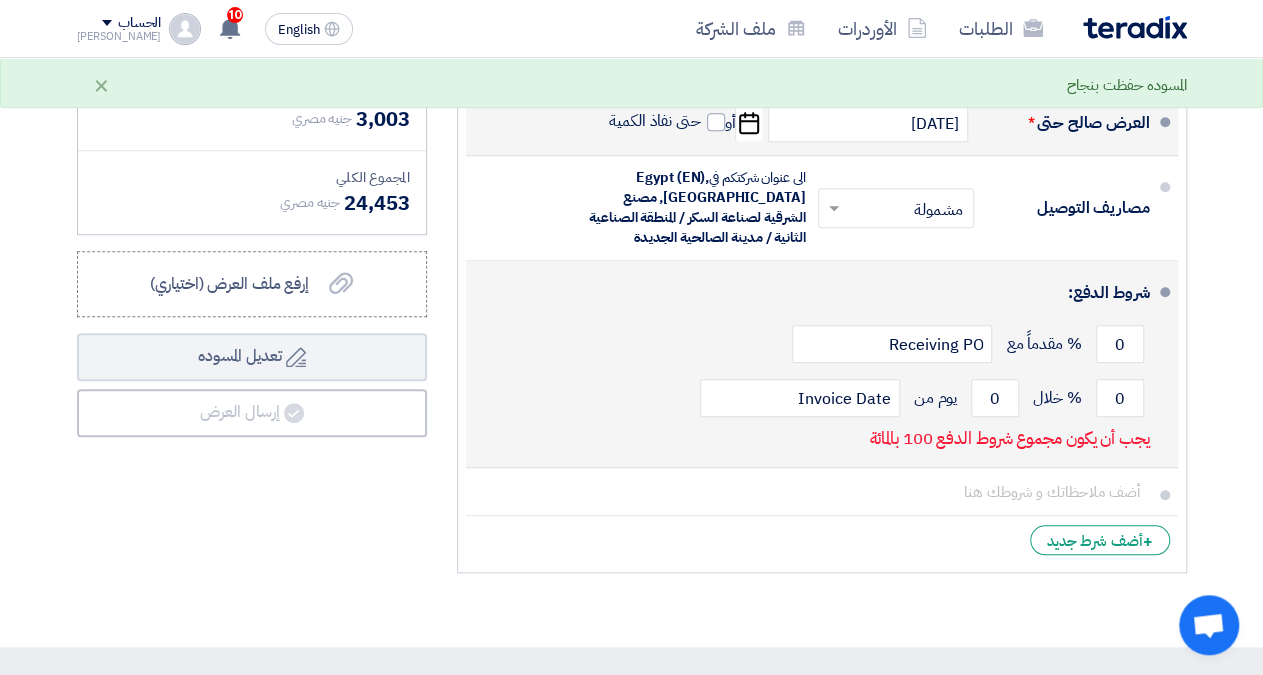 scroll, scrollTop: 728, scrollLeft: 0, axis: vertical 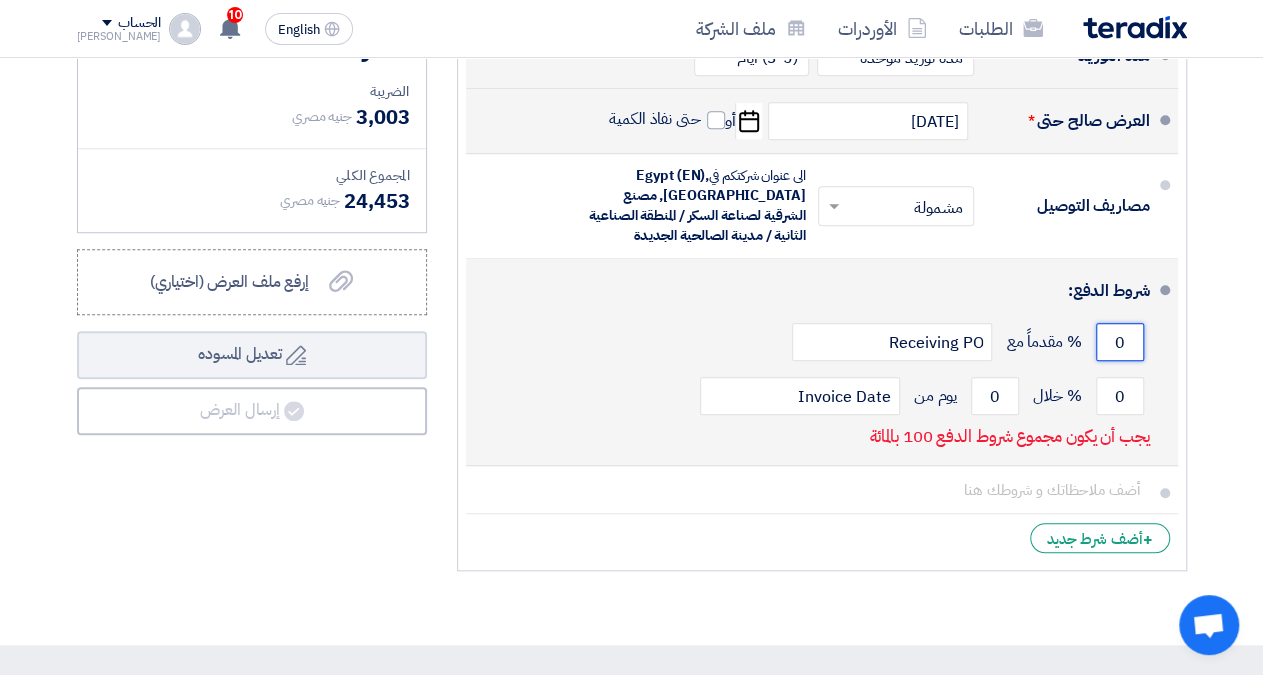 click on "0" 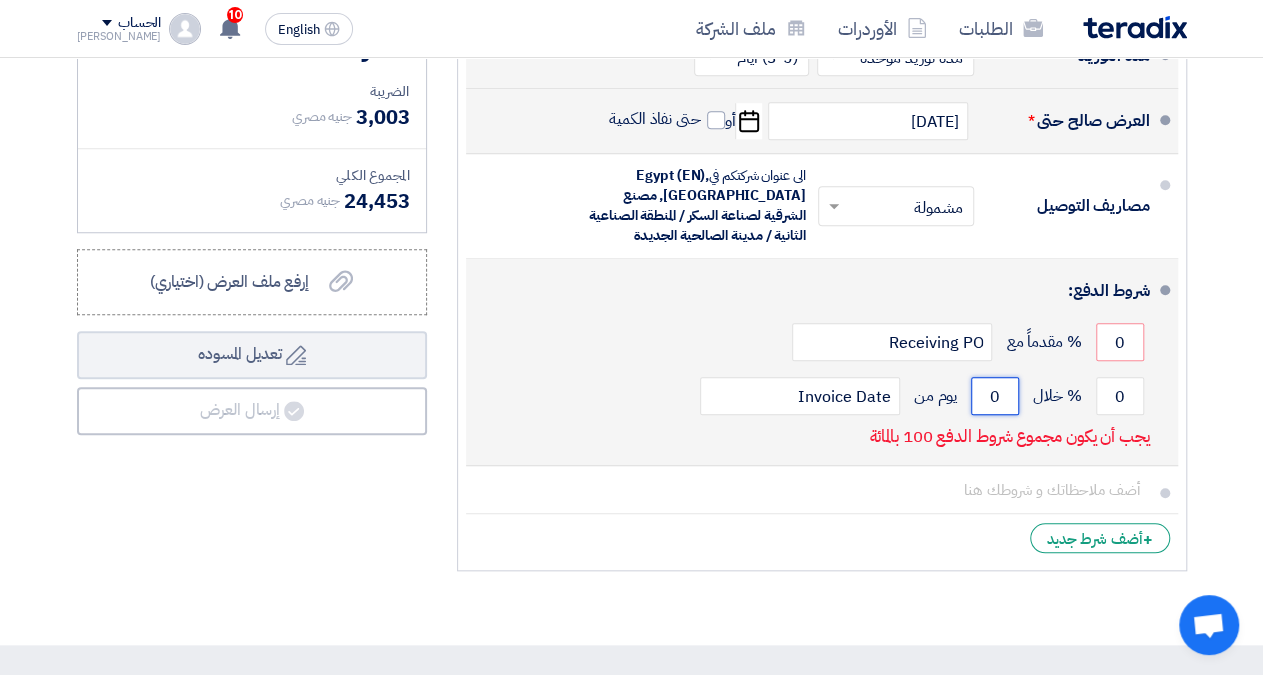 drag, startPoint x: 983, startPoint y: 416, endPoint x: 999, endPoint y: 420, distance: 16.492422 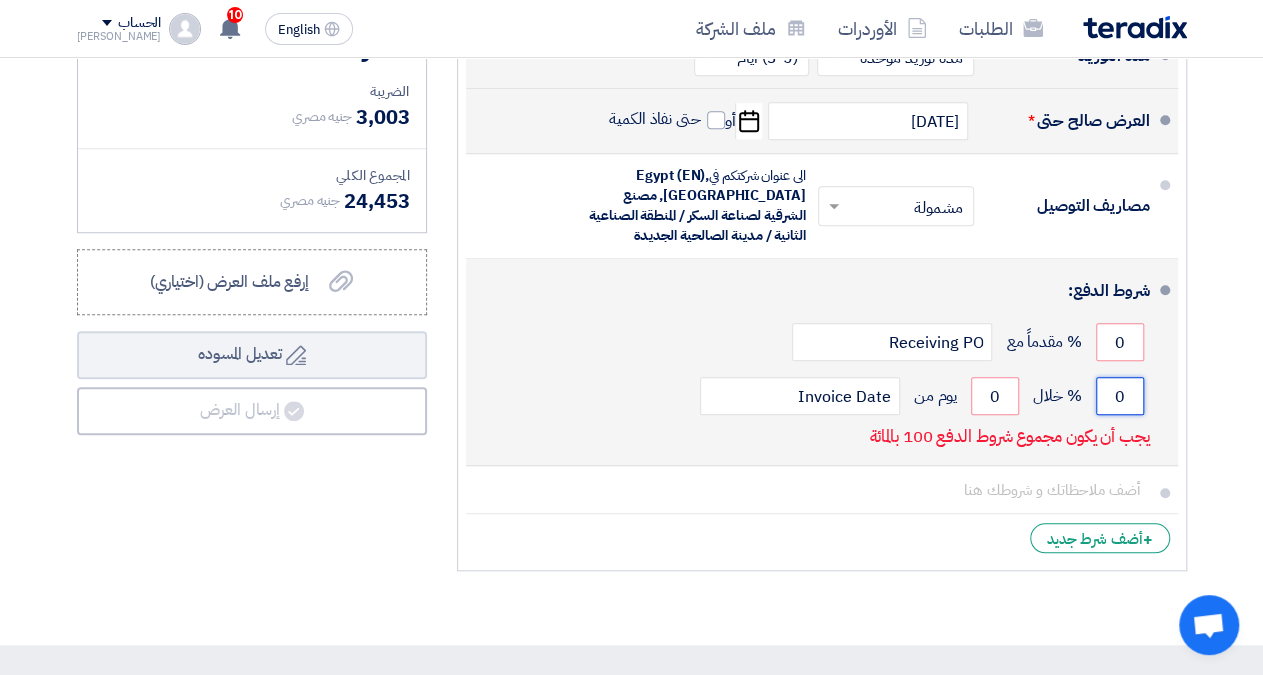 drag, startPoint x: 1103, startPoint y: 409, endPoint x: 1122, endPoint y: 411, distance: 19.104973 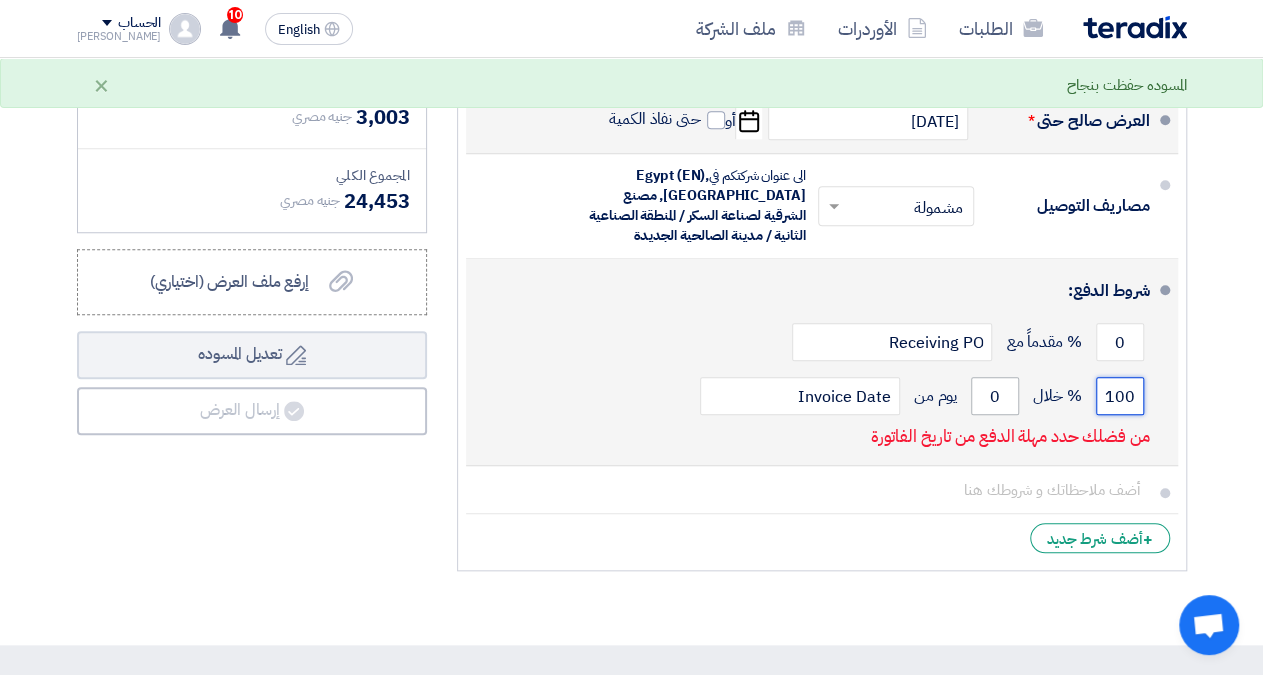 type on "100" 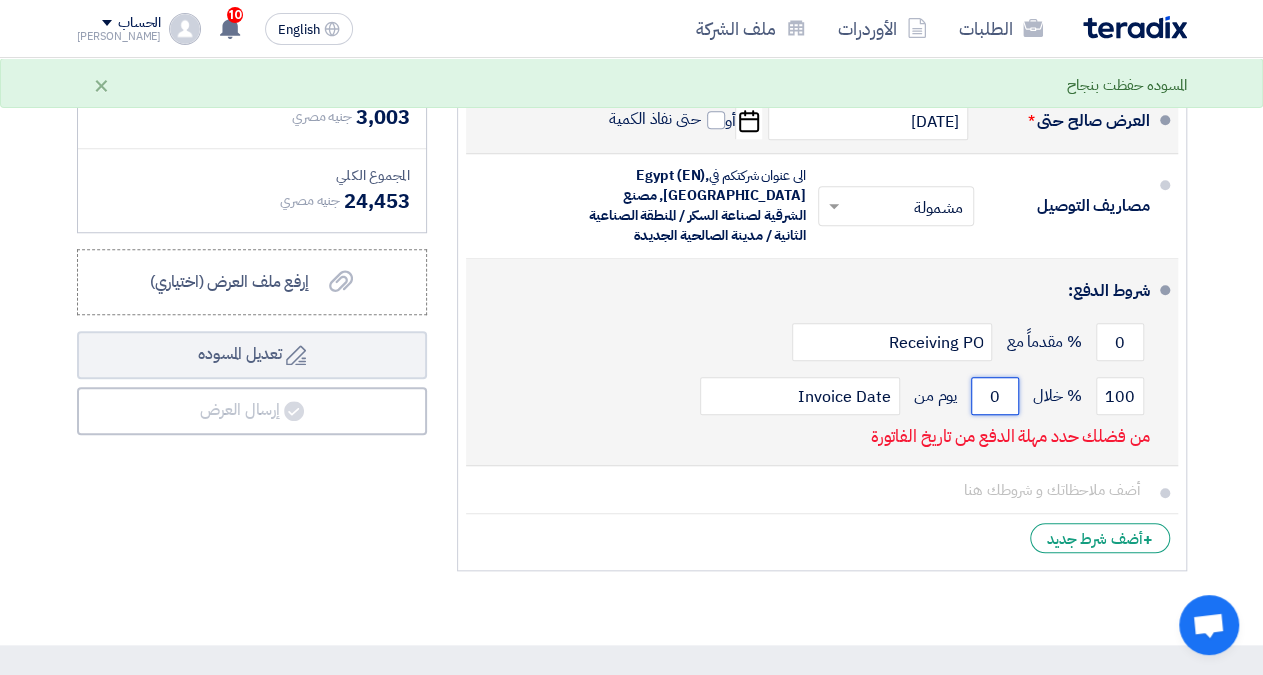 drag, startPoint x: 977, startPoint y: 406, endPoint x: 999, endPoint y: 400, distance: 22.803509 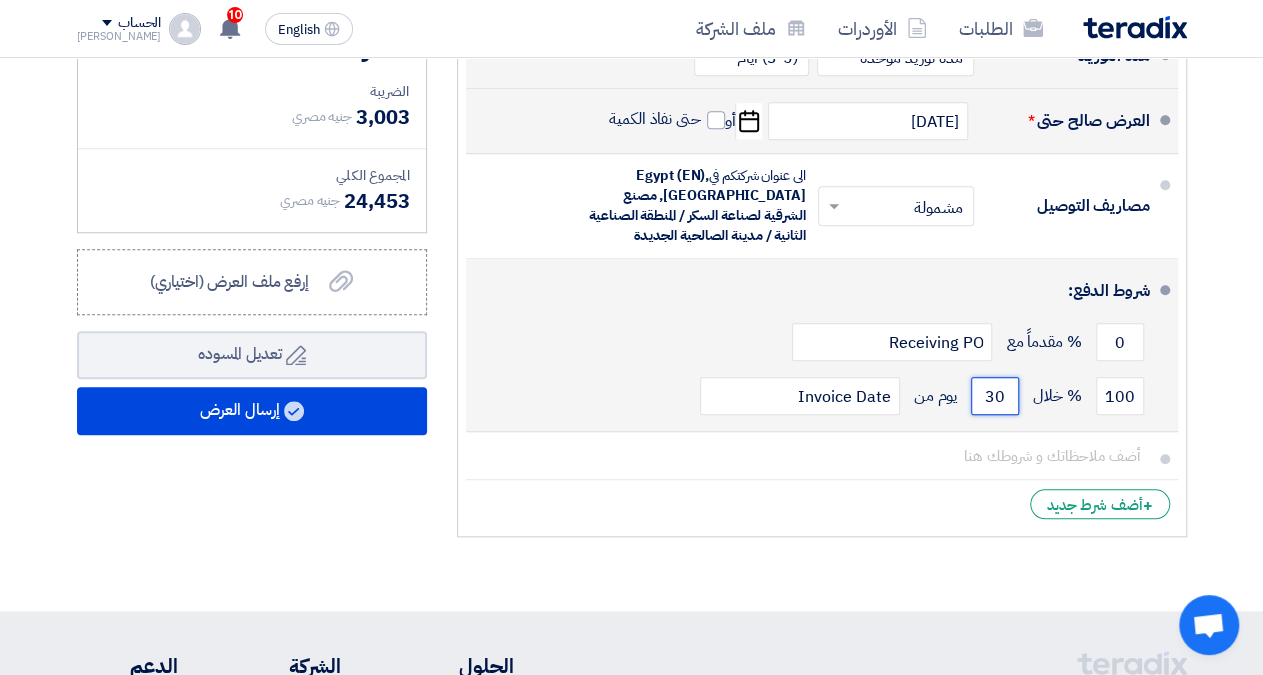drag, startPoint x: 981, startPoint y: 409, endPoint x: 1002, endPoint y: 411, distance: 21.095022 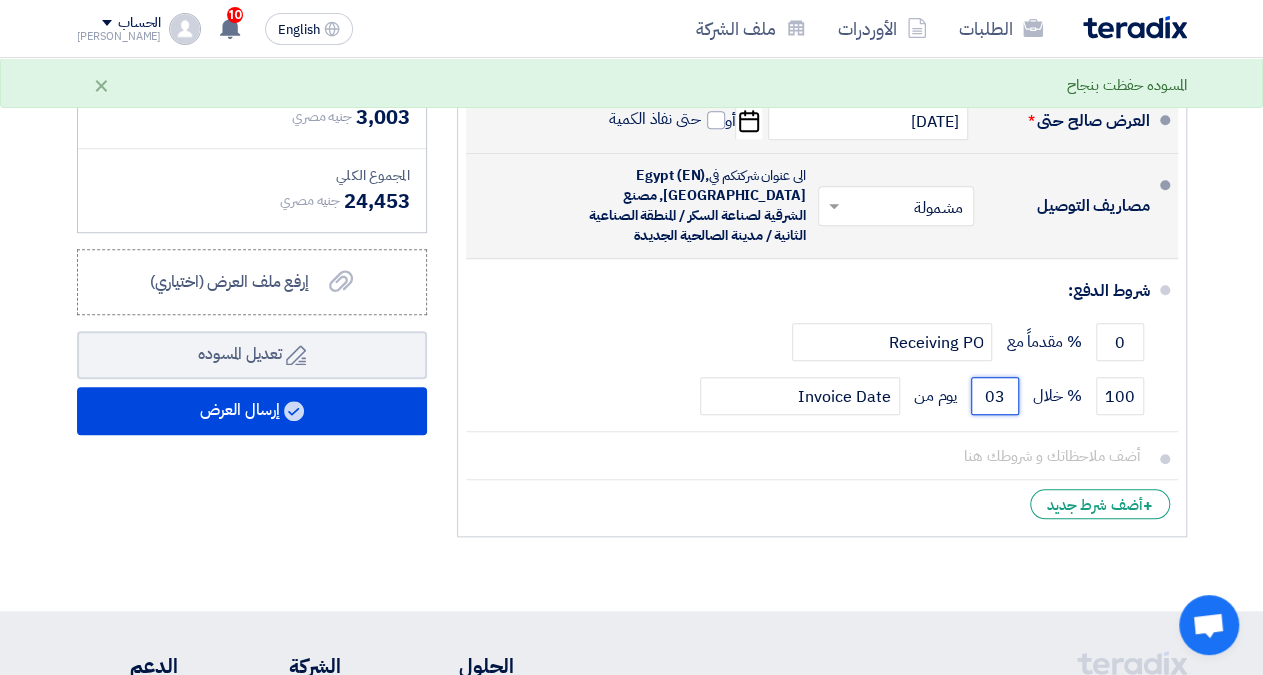 type on "0" 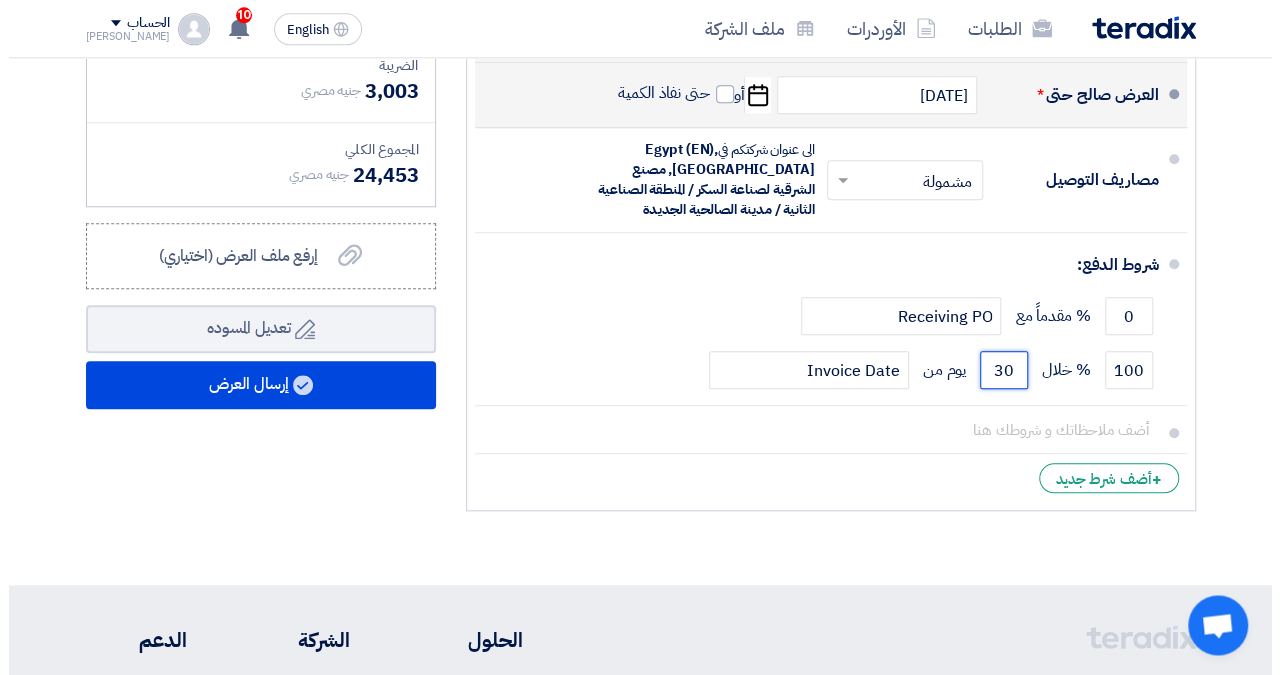 scroll, scrollTop: 936, scrollLeft: 0, axis: vertical 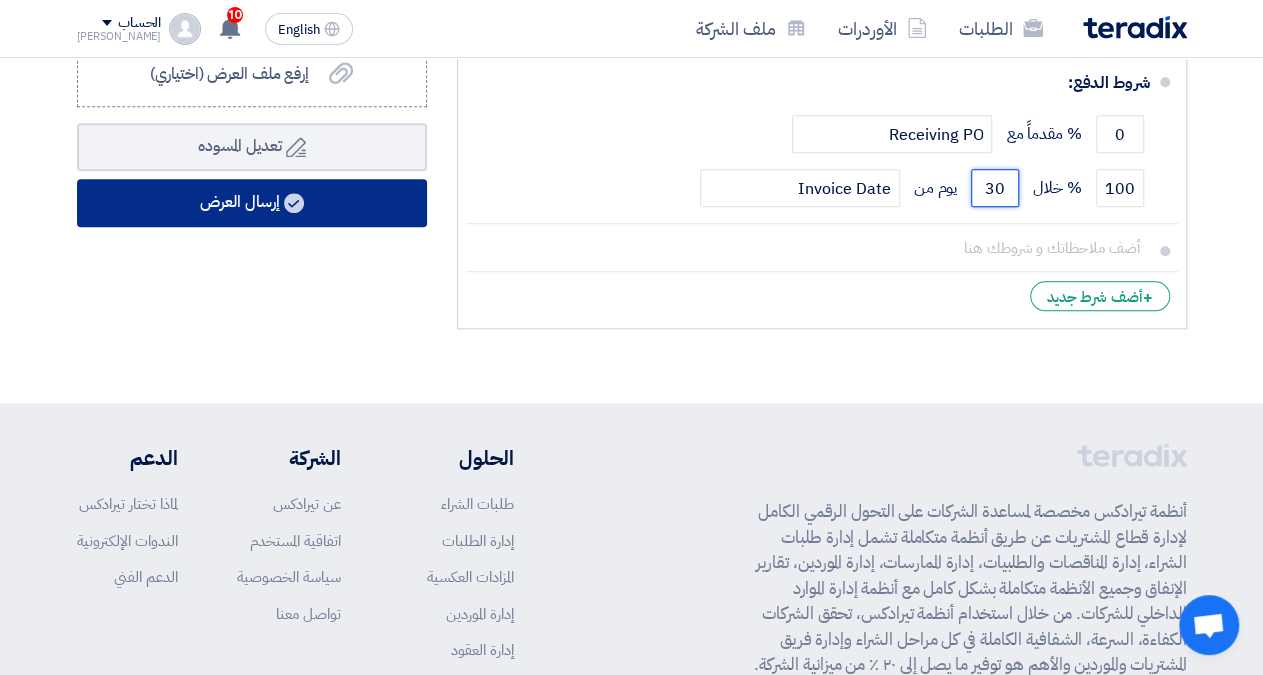type on "30" 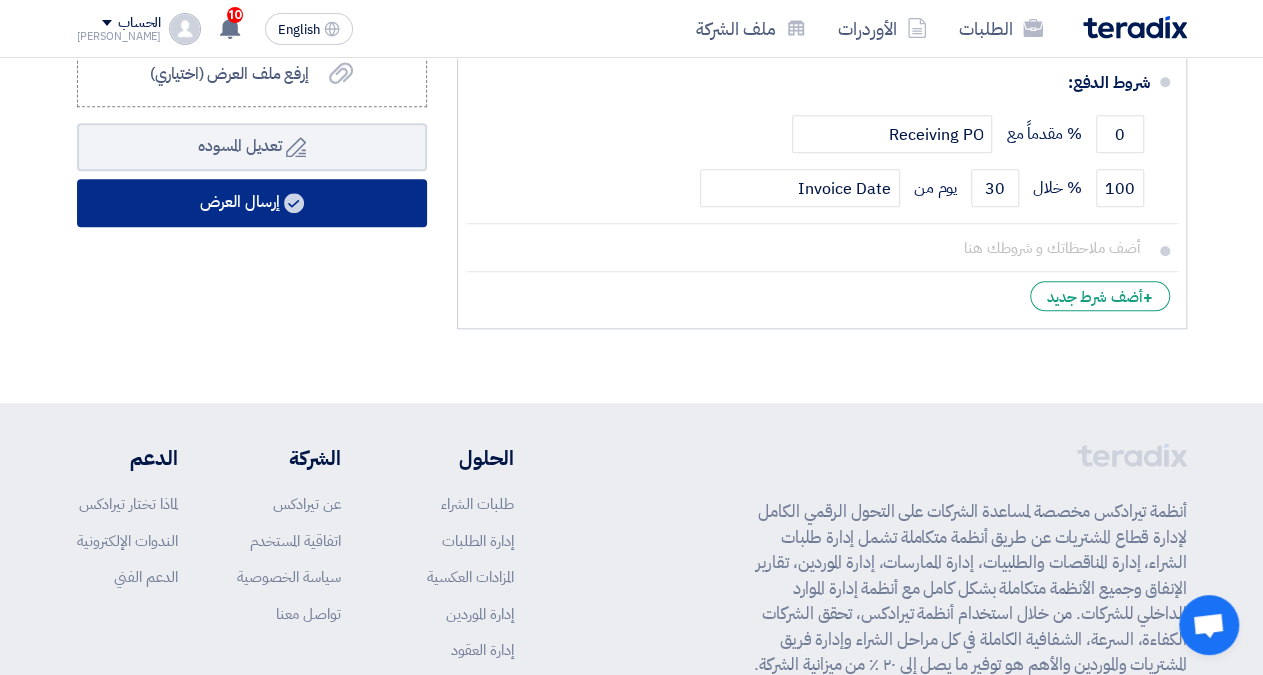 click on "إرسال العرض" 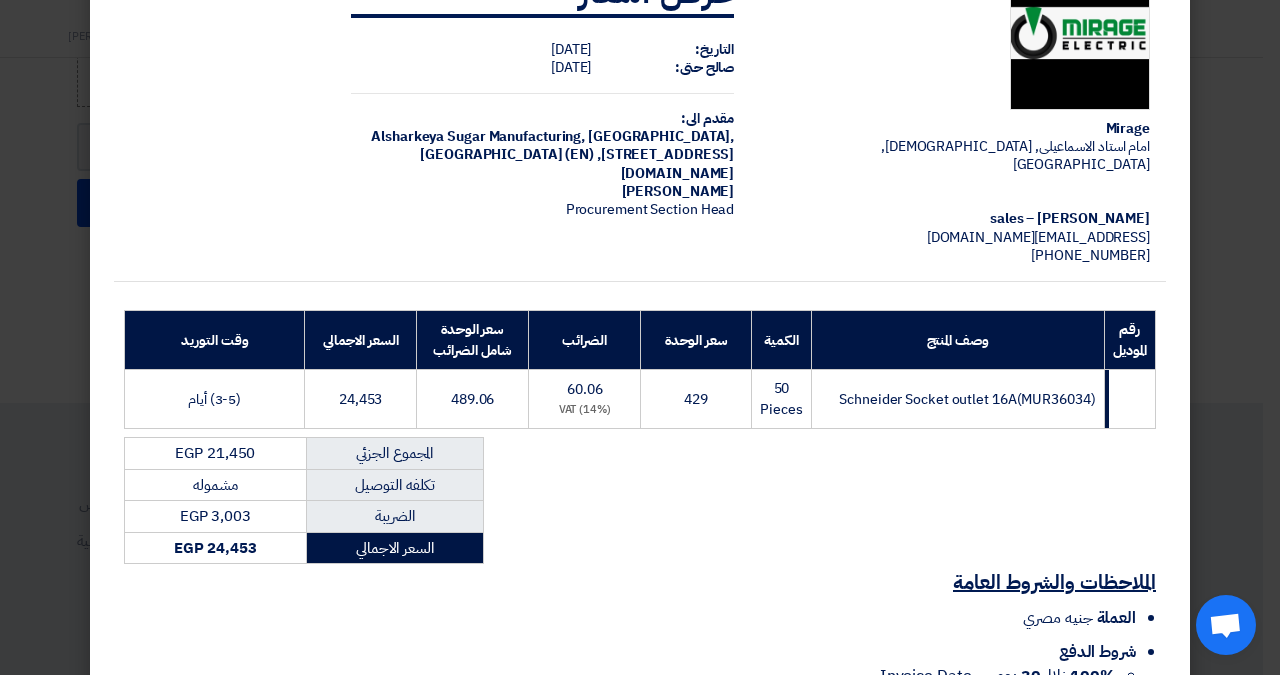 scroll, scrollTop: 144, scrollLeft: 0, axis: vertical 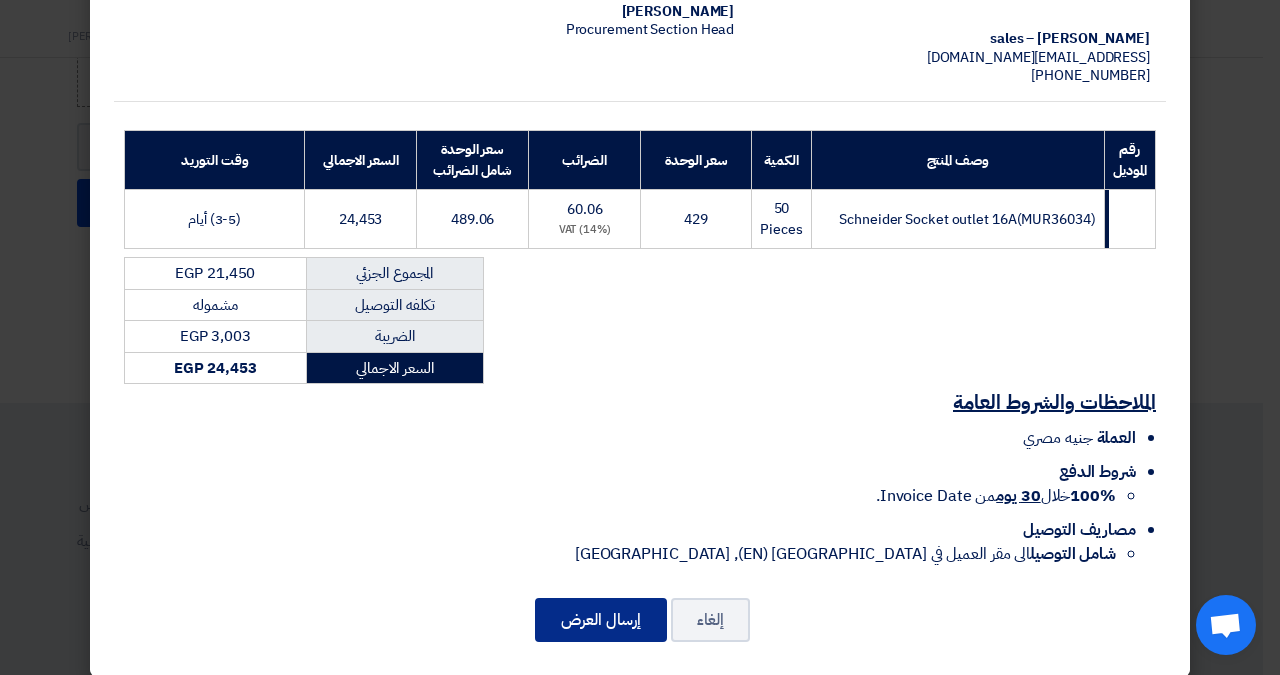 click on "إرسال العرض" 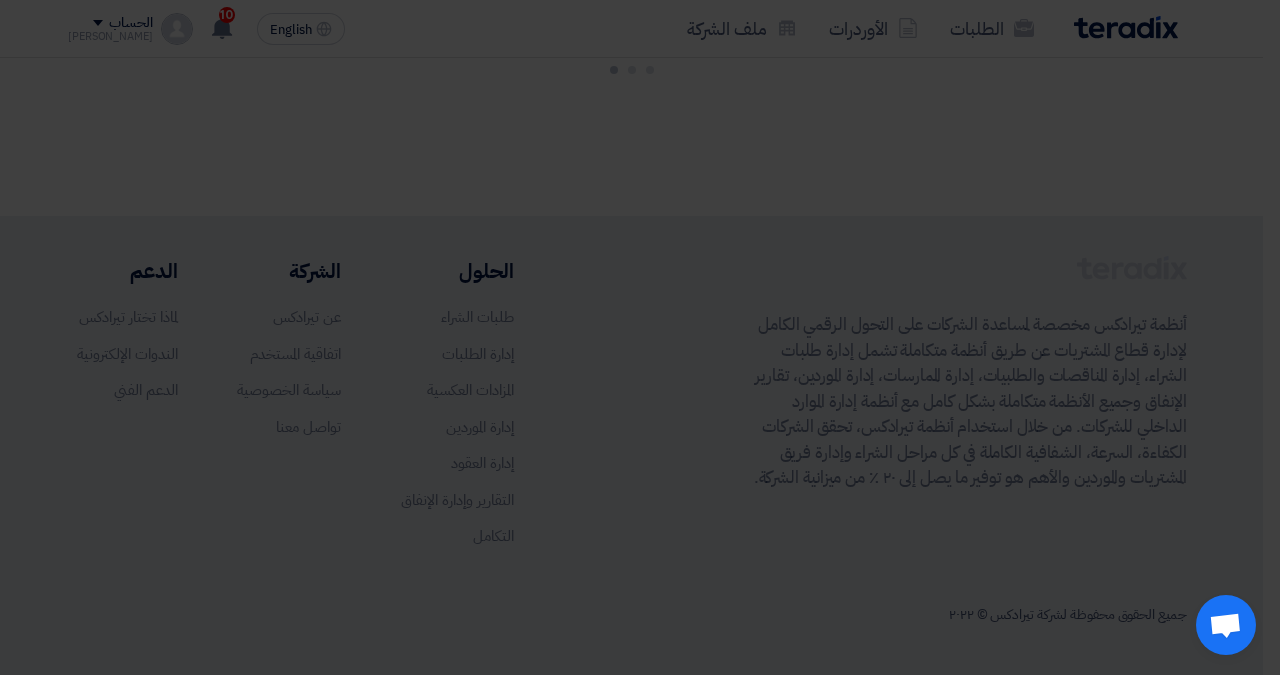 scroll, scrollTop: 141, scrollLeft: 0, axis: vertical 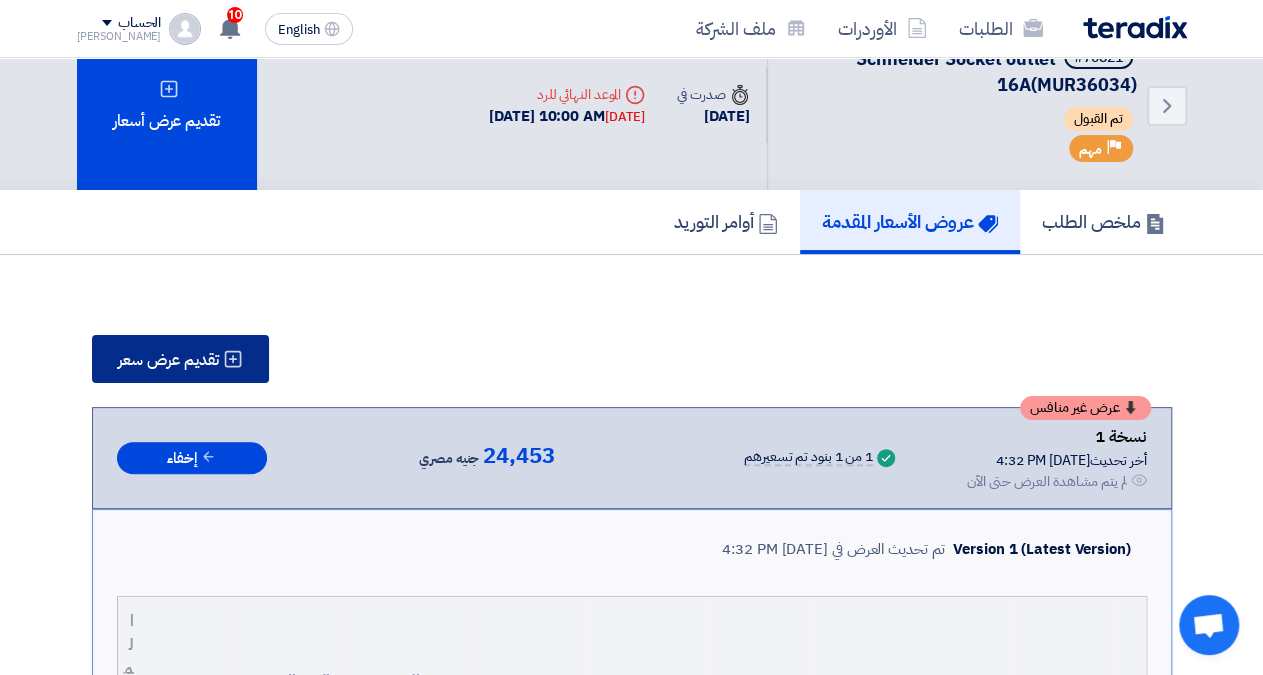 click on "تقديم عرض سعر" 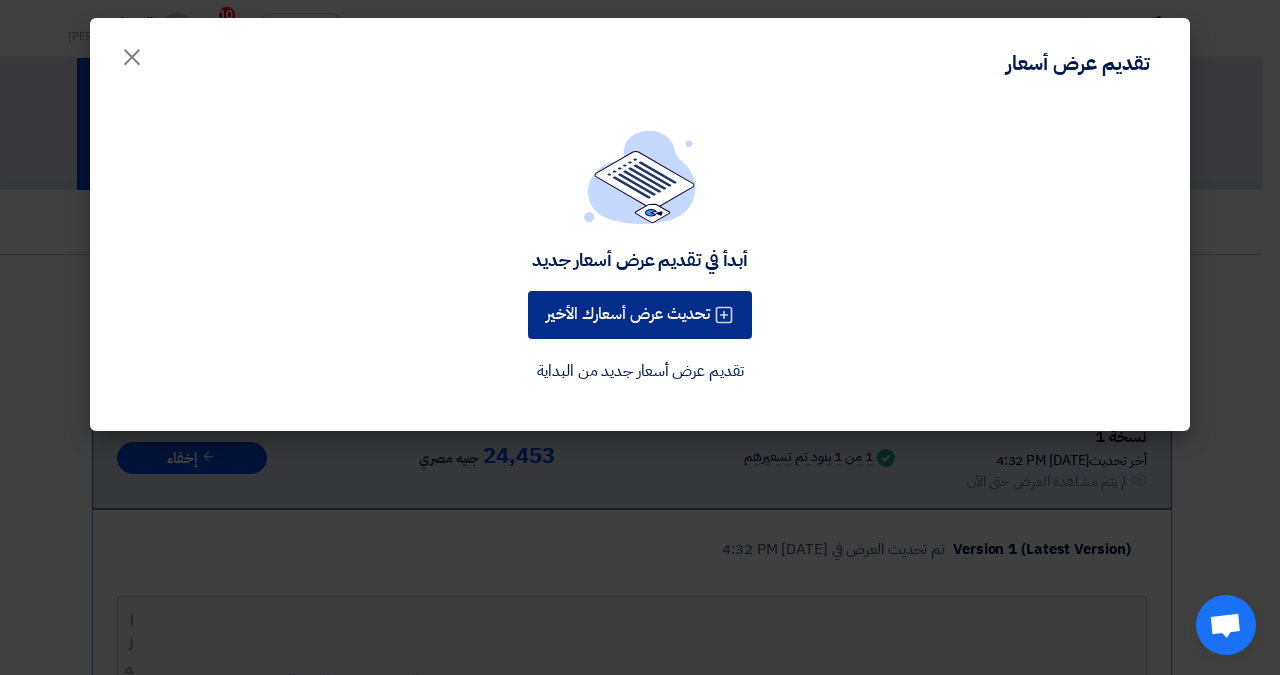 click on "تحديث عرض أسعارك الأخير" 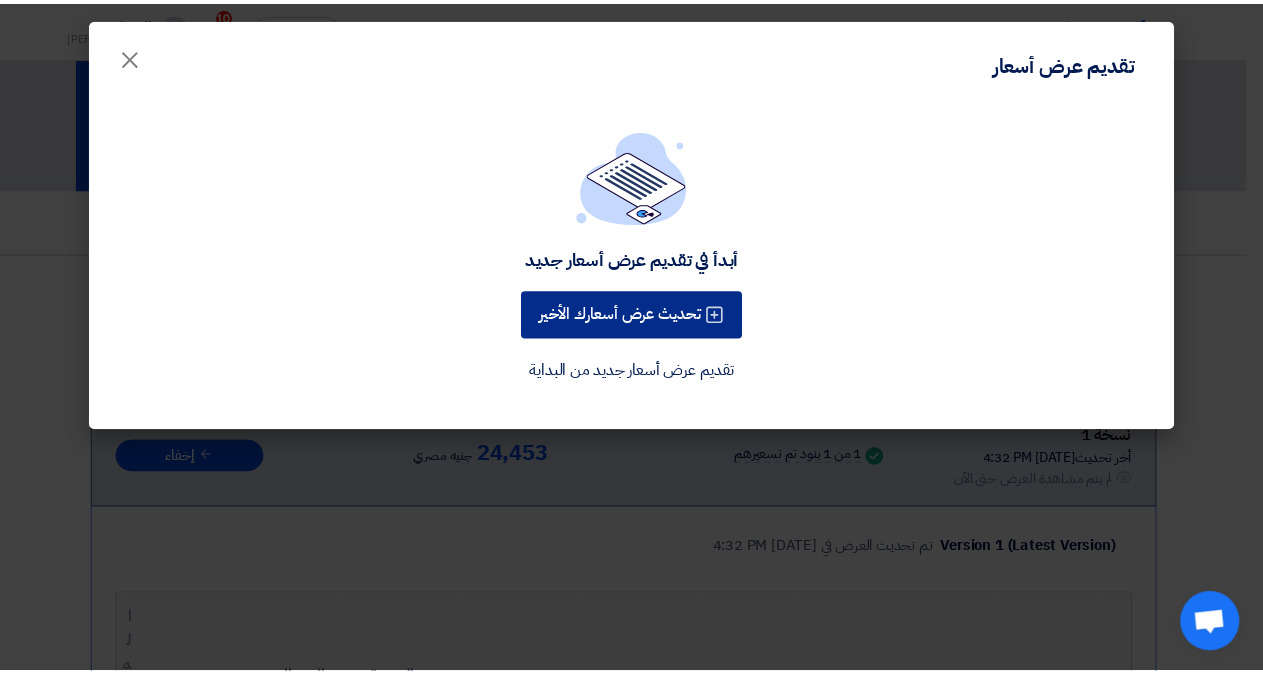 scroll, scrollTop: 0, scrollLeft: 0, axis: both 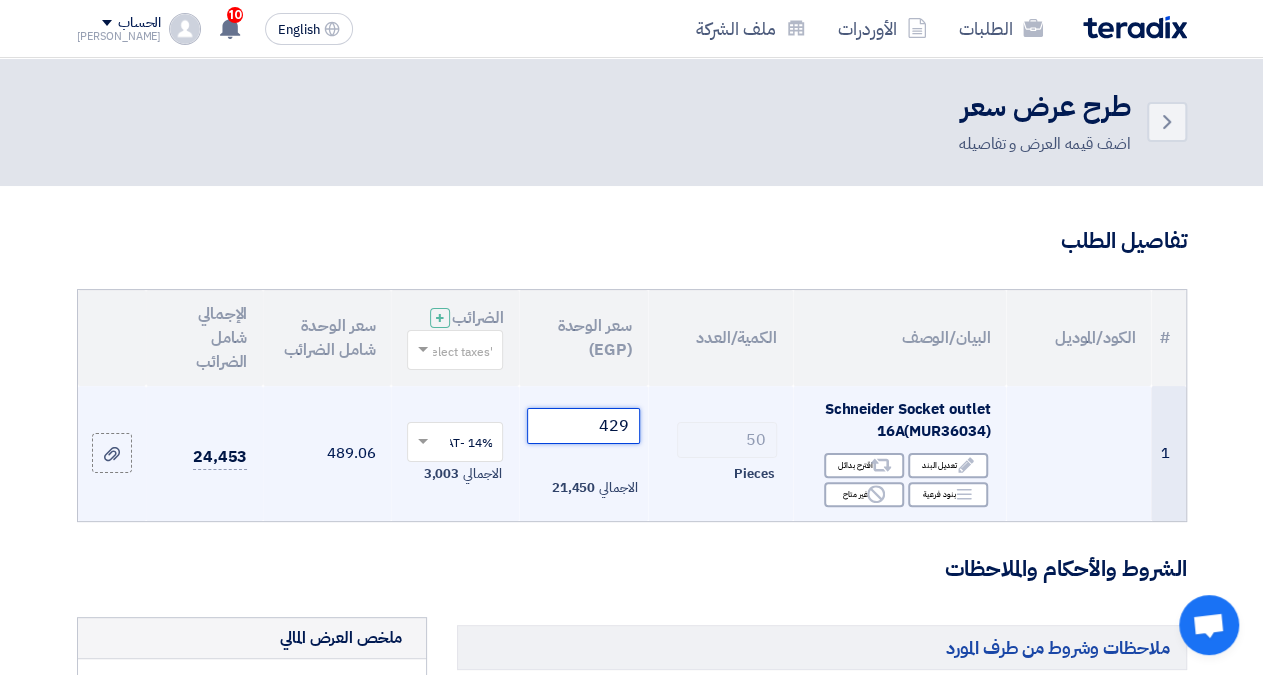 click on "429" 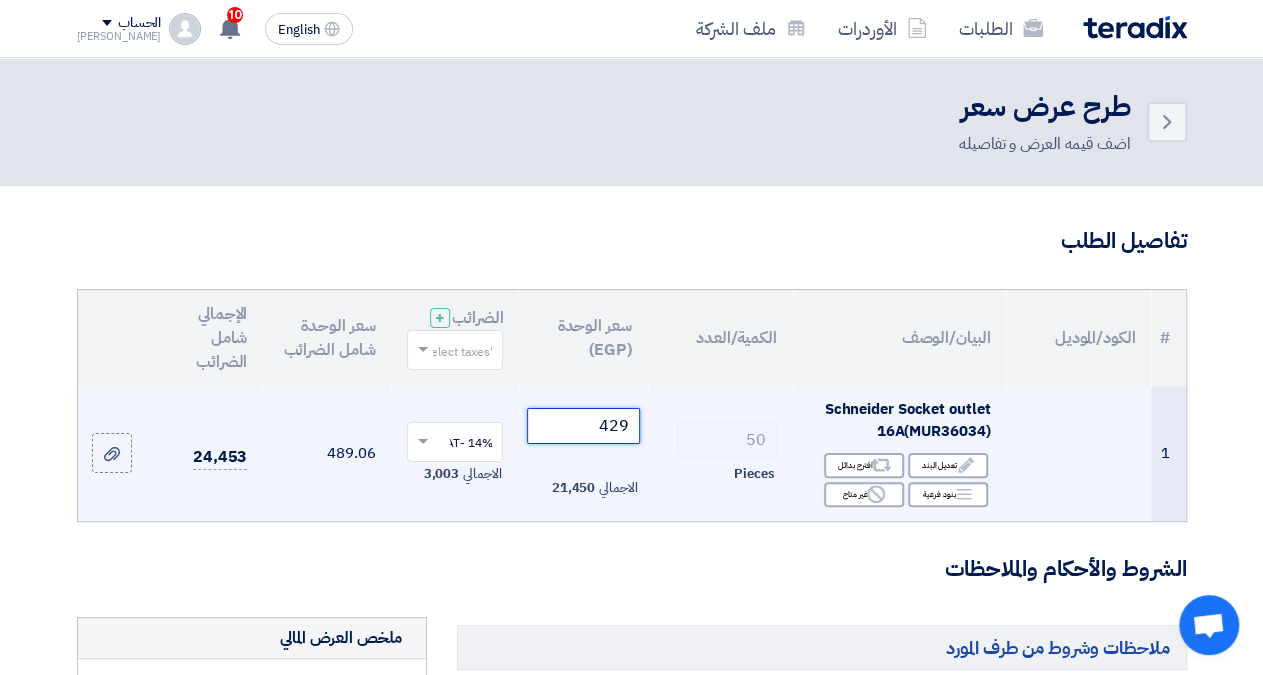 click on "429" 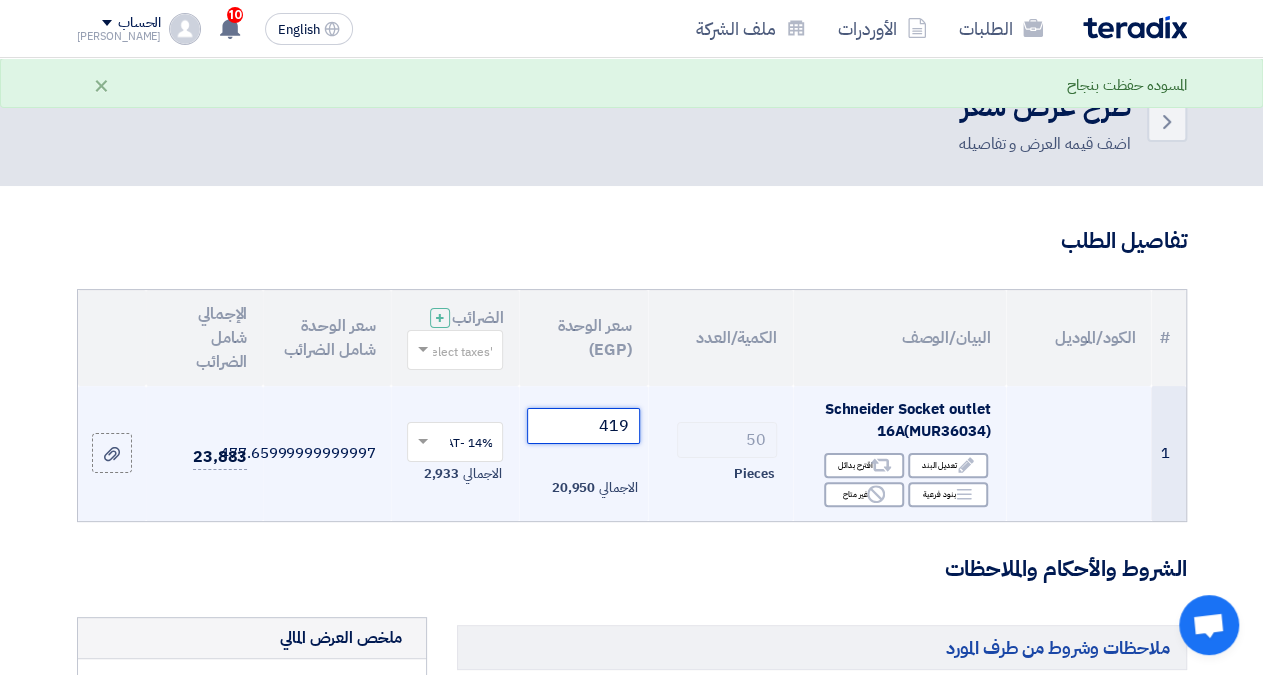 click on "419" 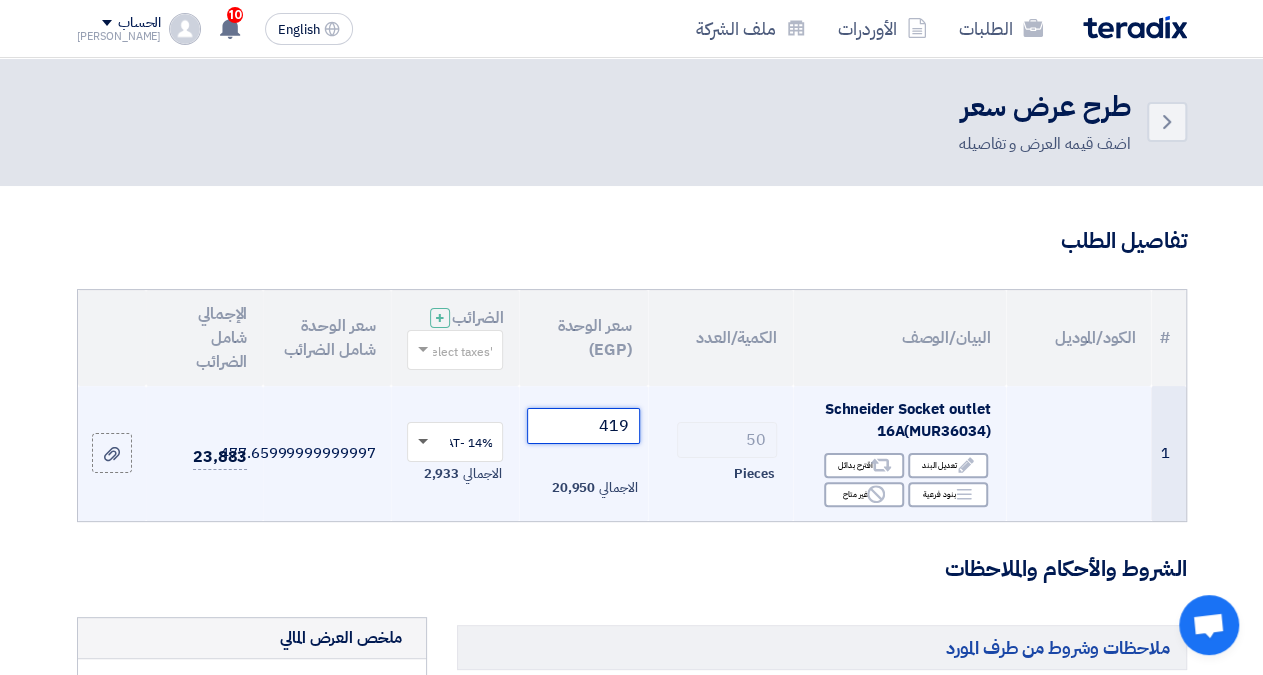 type on "419" 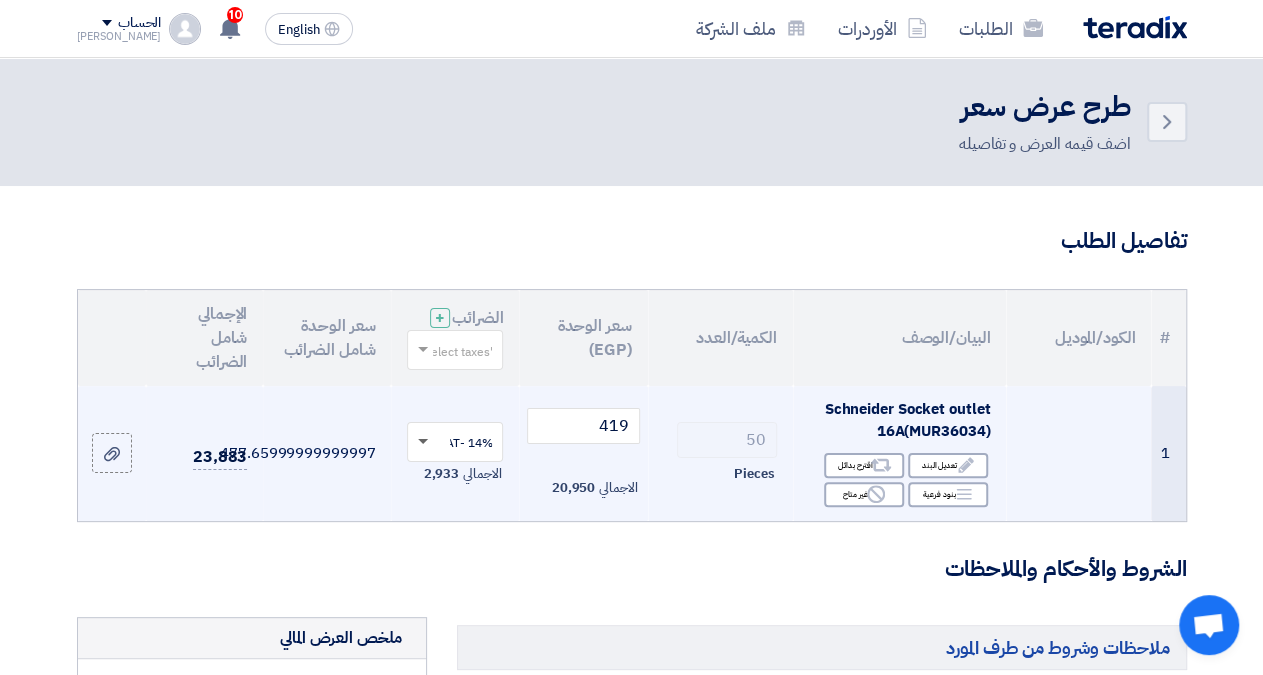 click 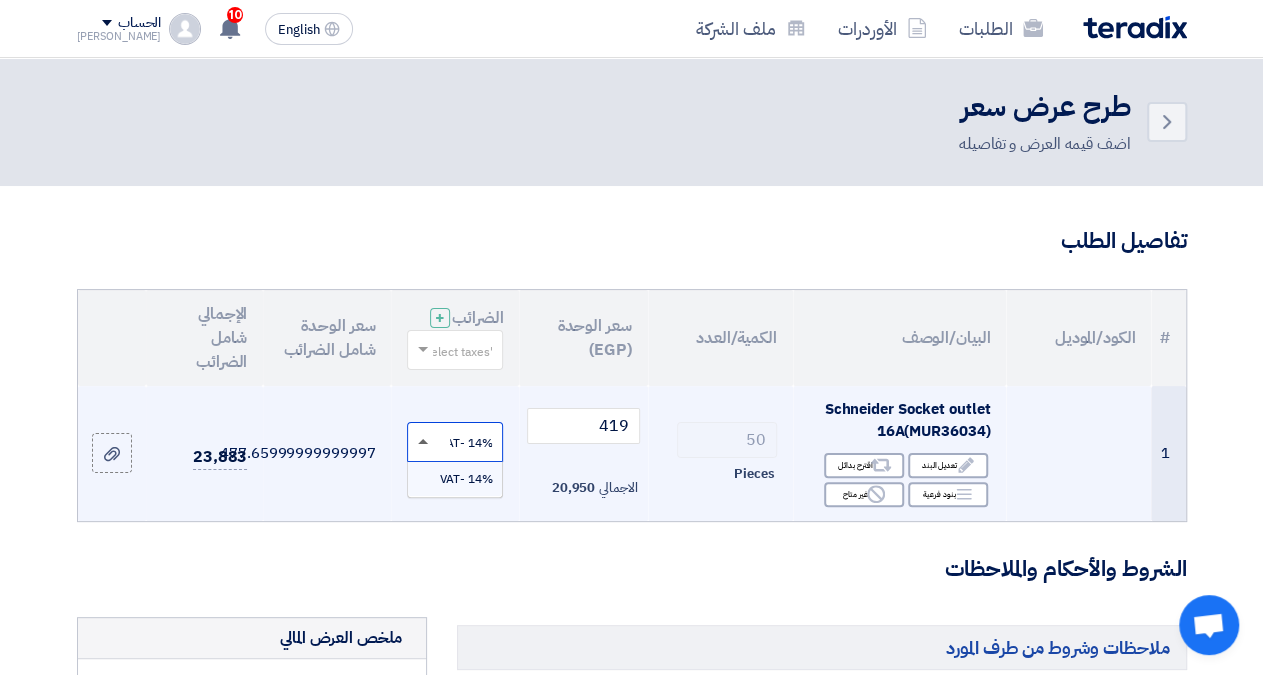 click 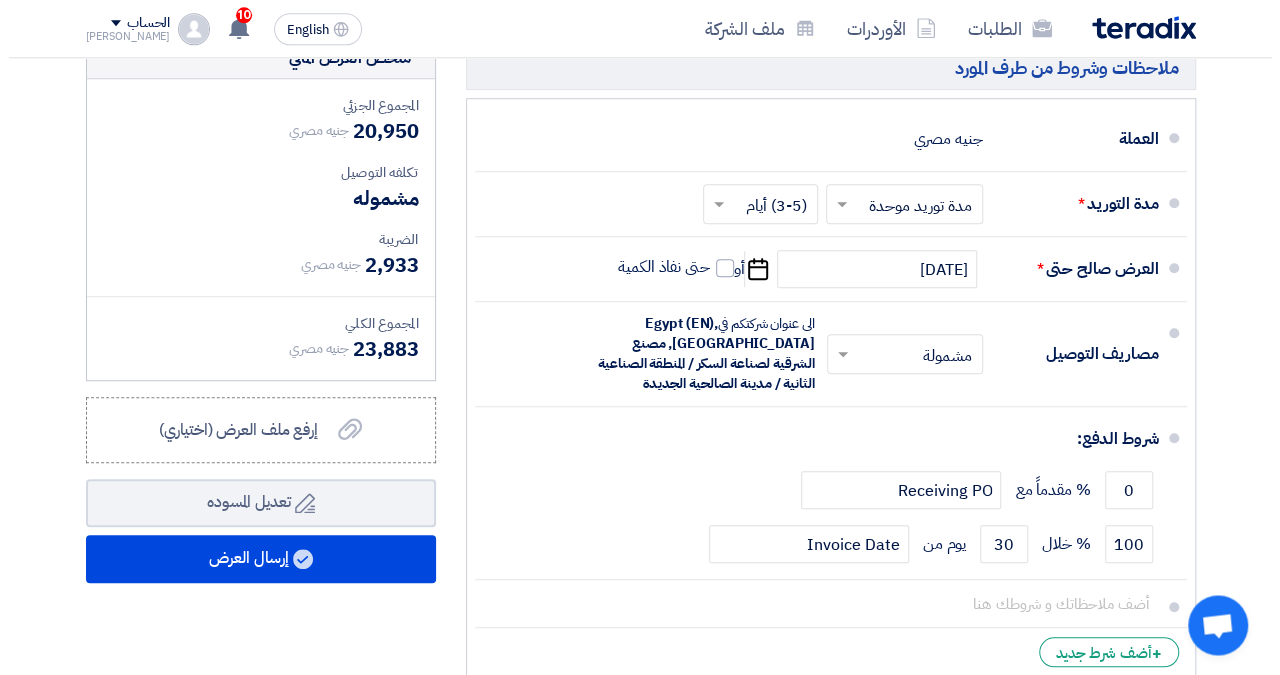 scroll, scrollTop: 624, scrollLeft: 0, axis: vertical 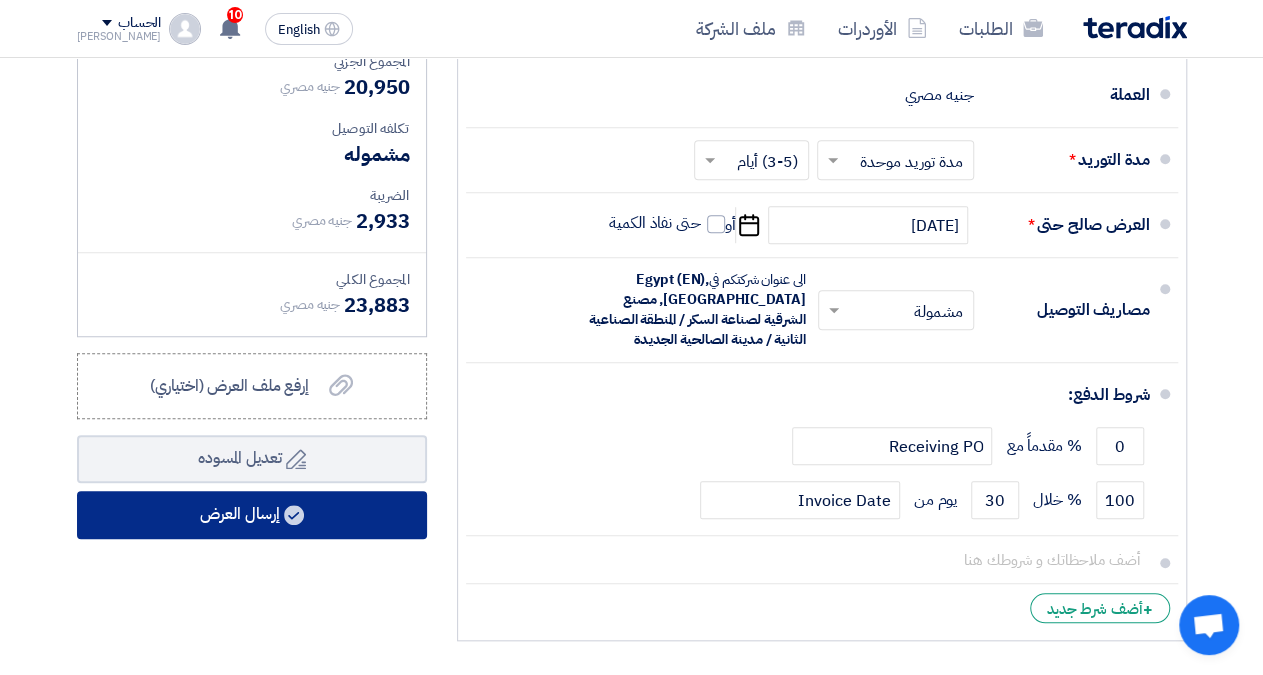 click on "إرسال العرض" 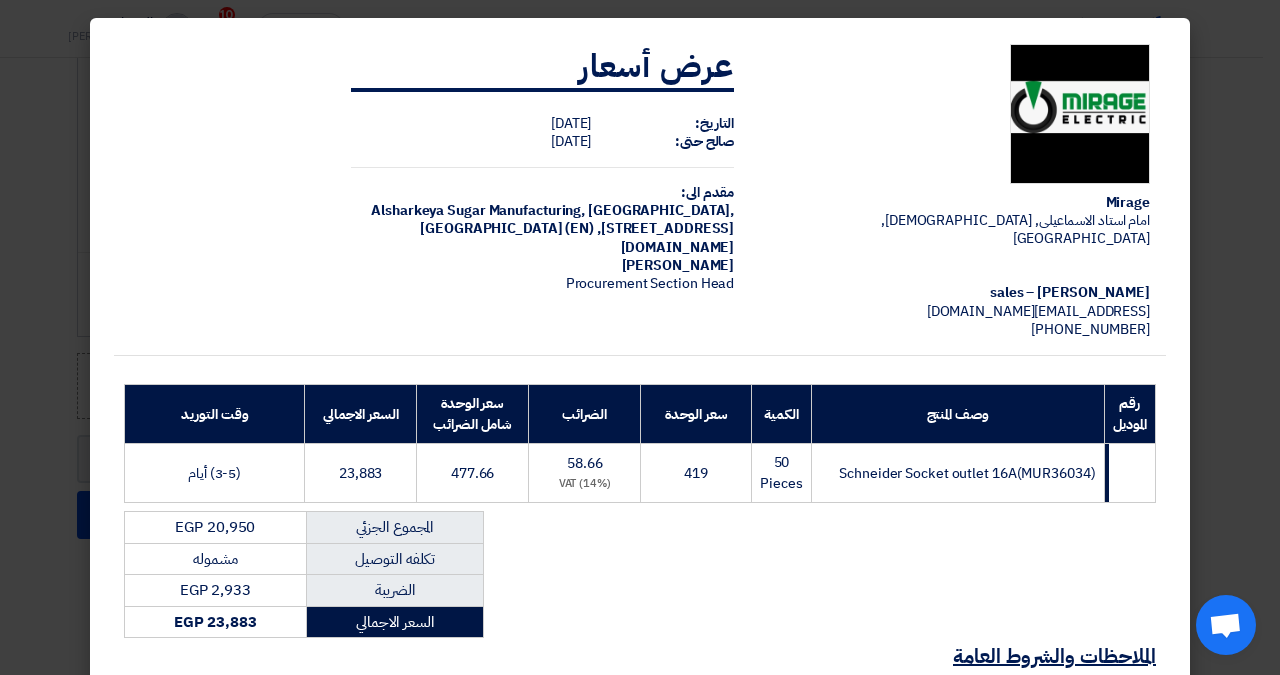 scroll, scrollTop: 254, scrollLeft: 0, axis: vertical 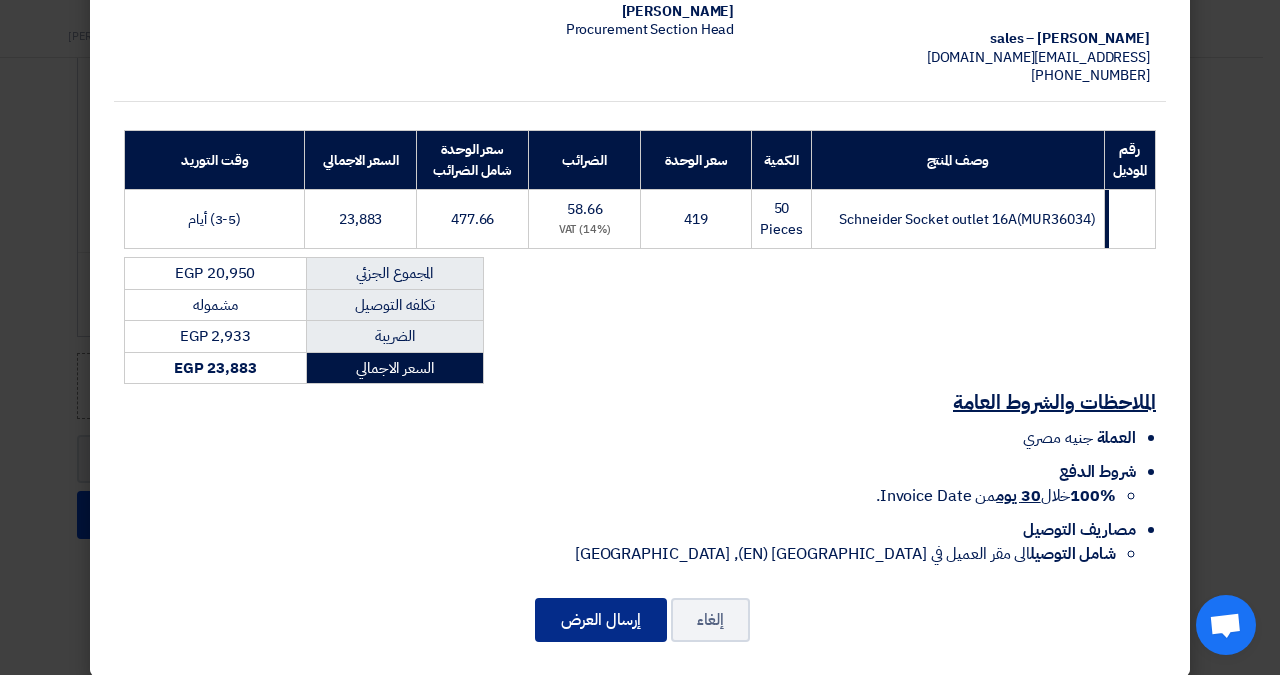 click on "إرسال العرض" 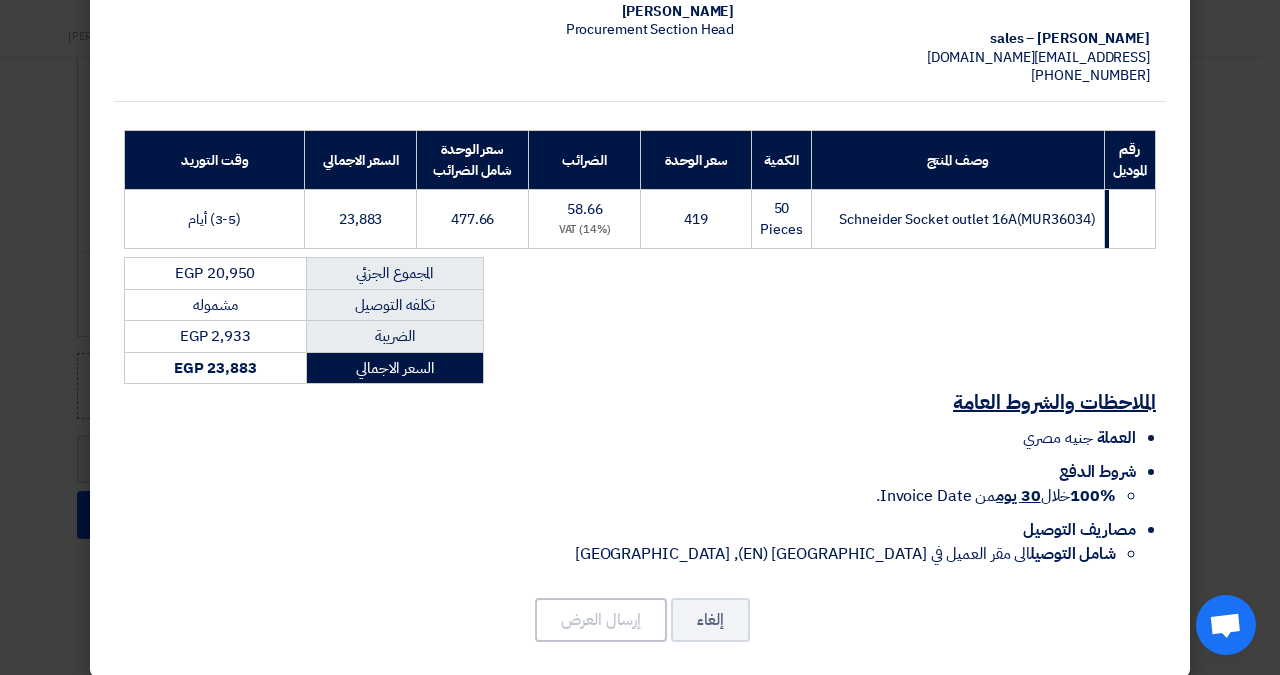 scroll, scrollTop: 141, scrollLeft: 0, axis: vertical 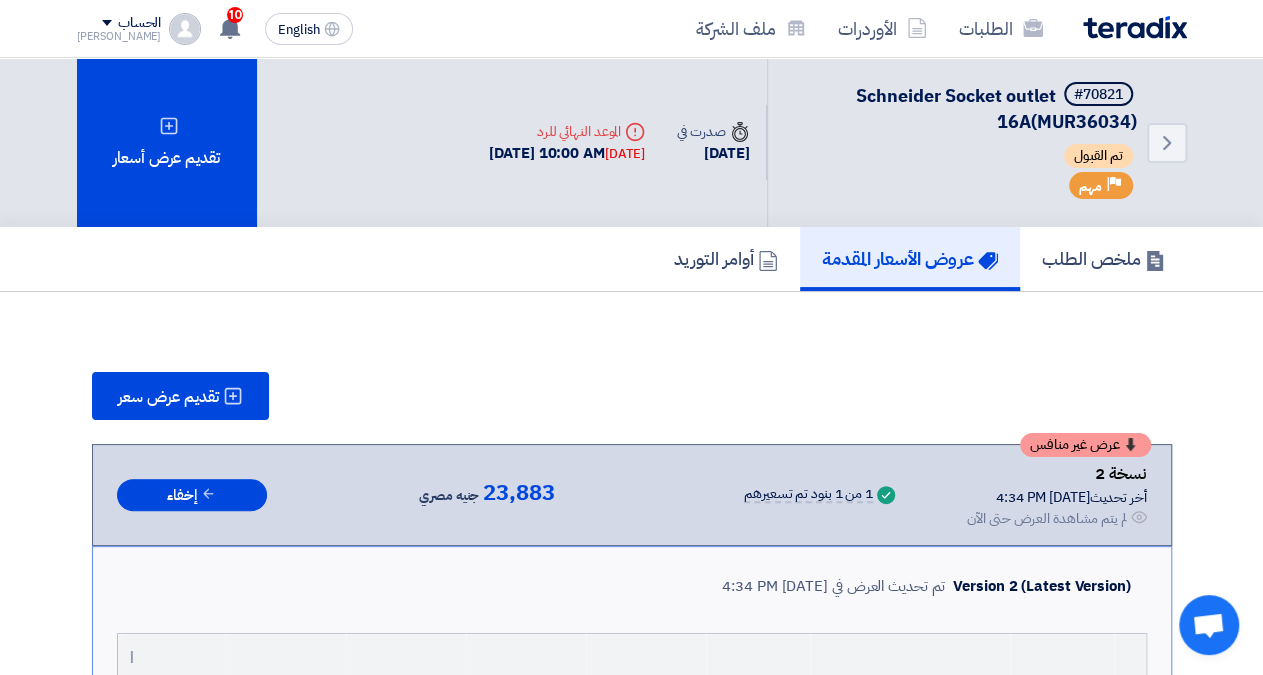 click on "تقديم عرض سعر" 